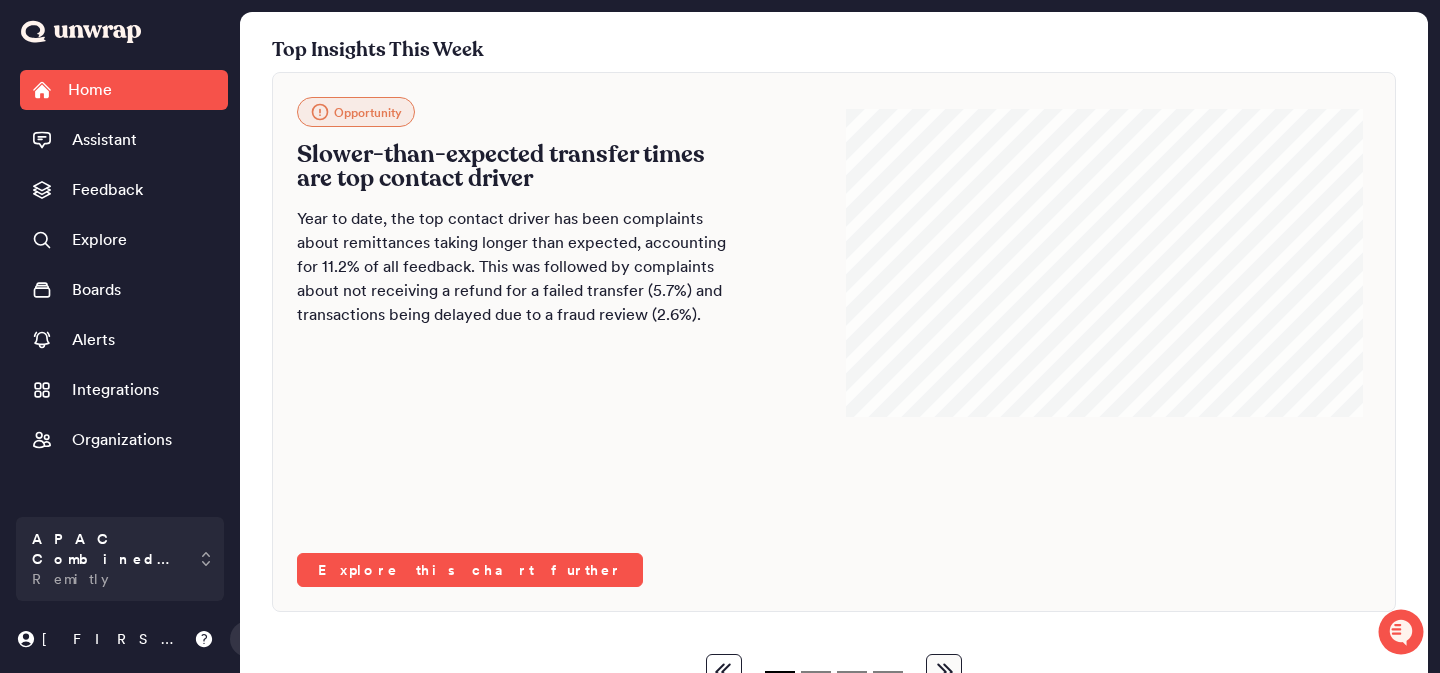 scroll, scrollTop: 0, scrollLeft: 0, axis: both 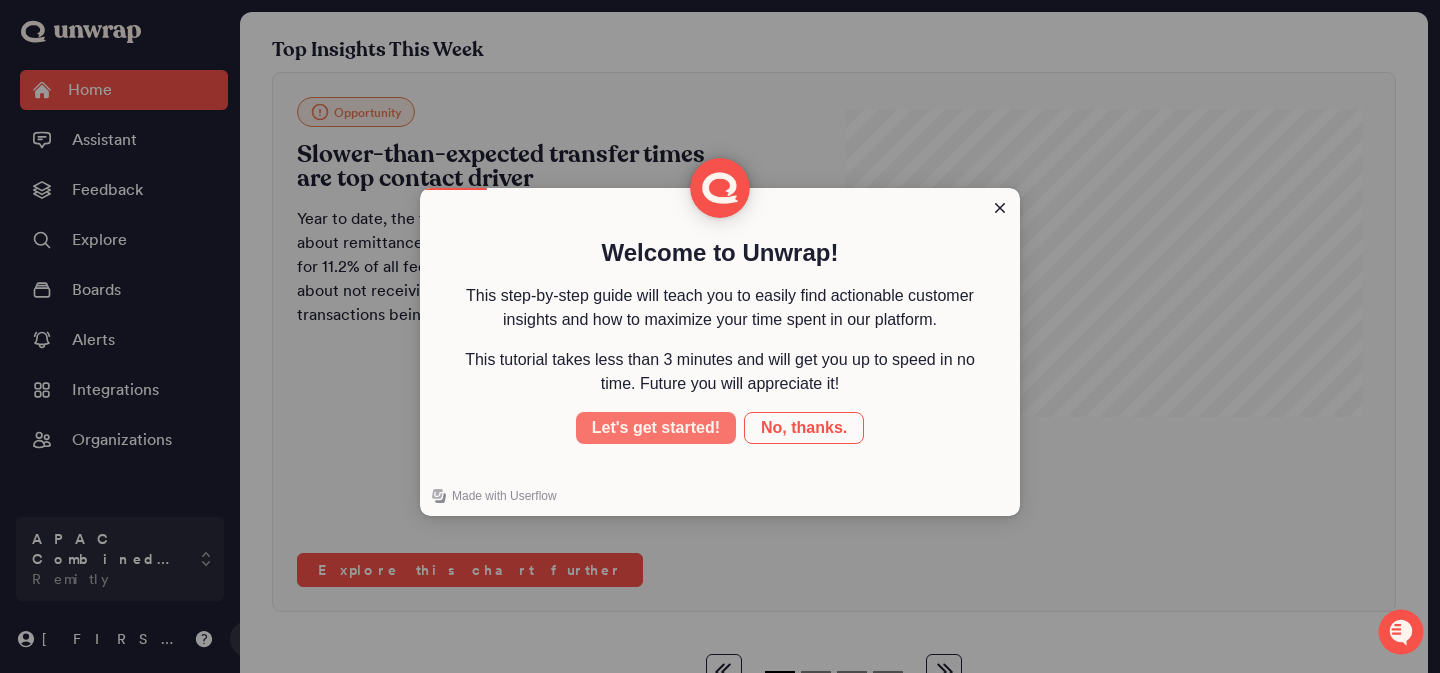 click on "Let's get started!" at bounding box center [656, 428] 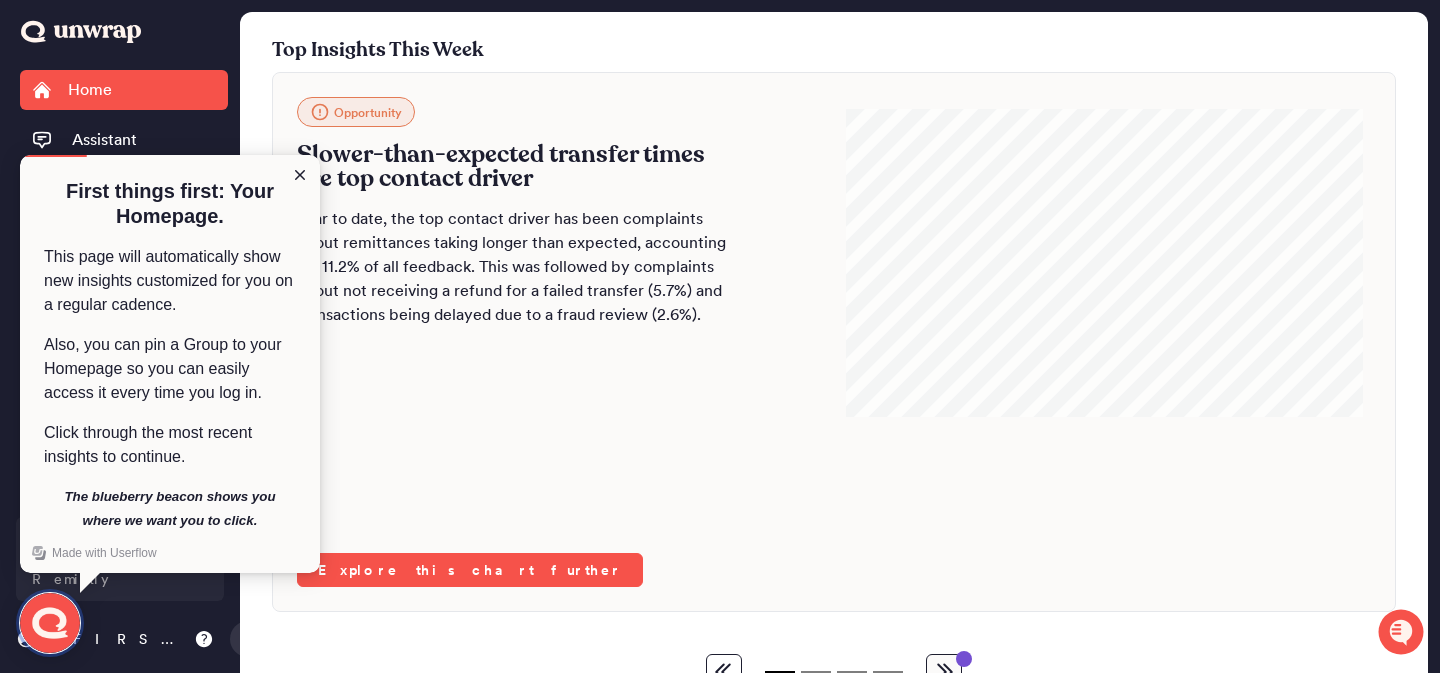 click at bounding box center (50, 623) 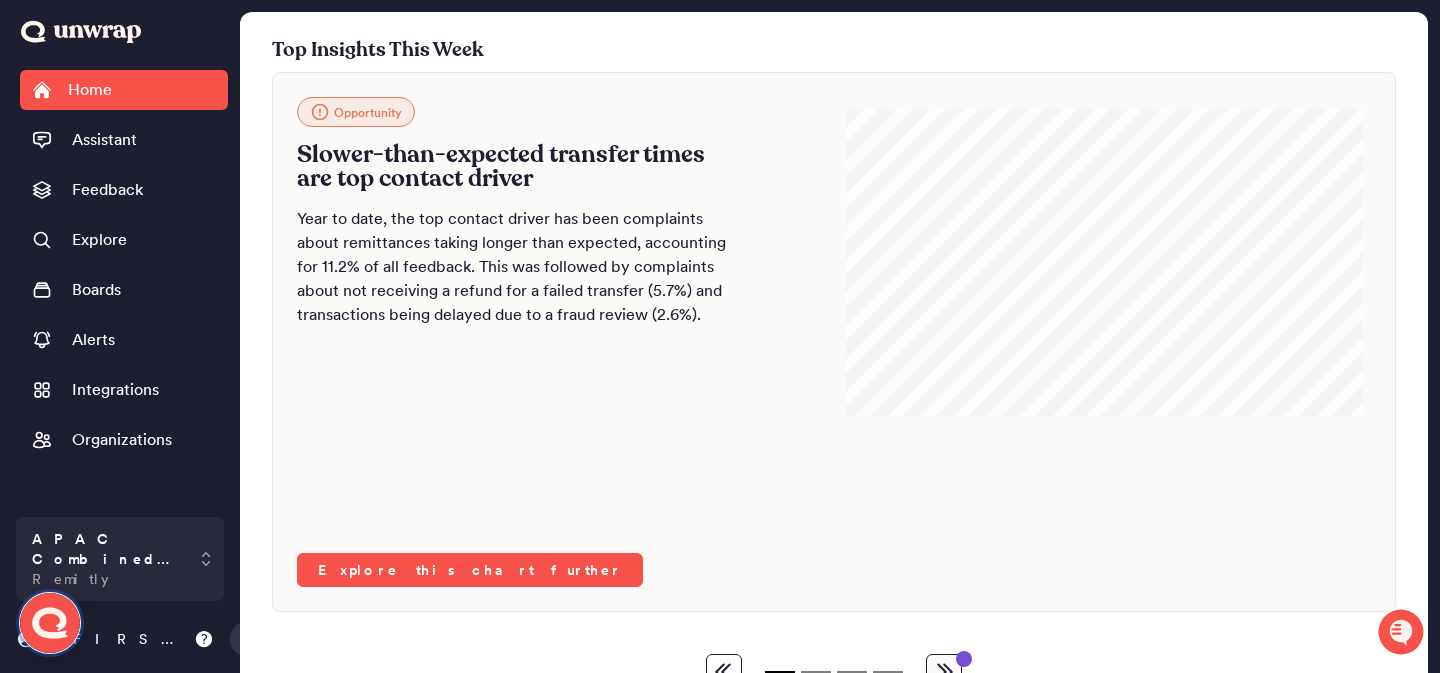 click at bounding box center (50, 623) 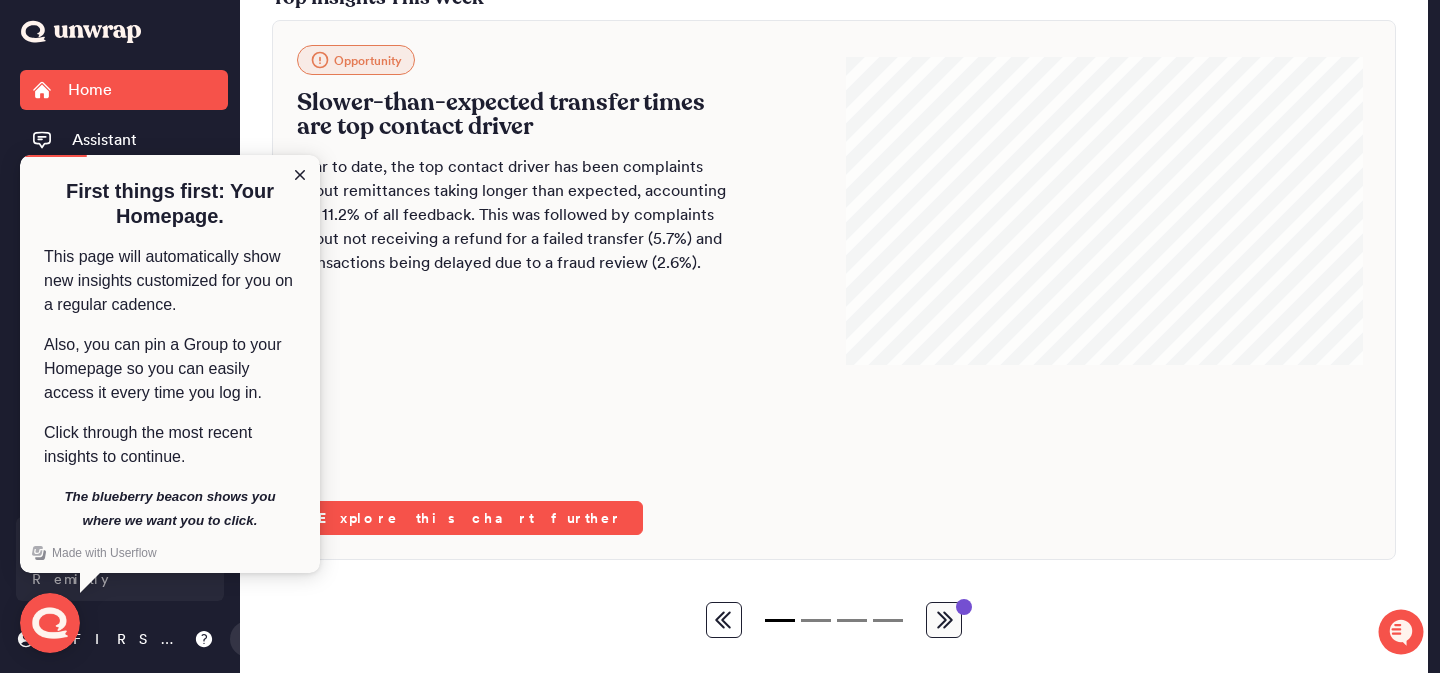 scroll, scrollTop: 0, scrollLeft: 0, axis: both 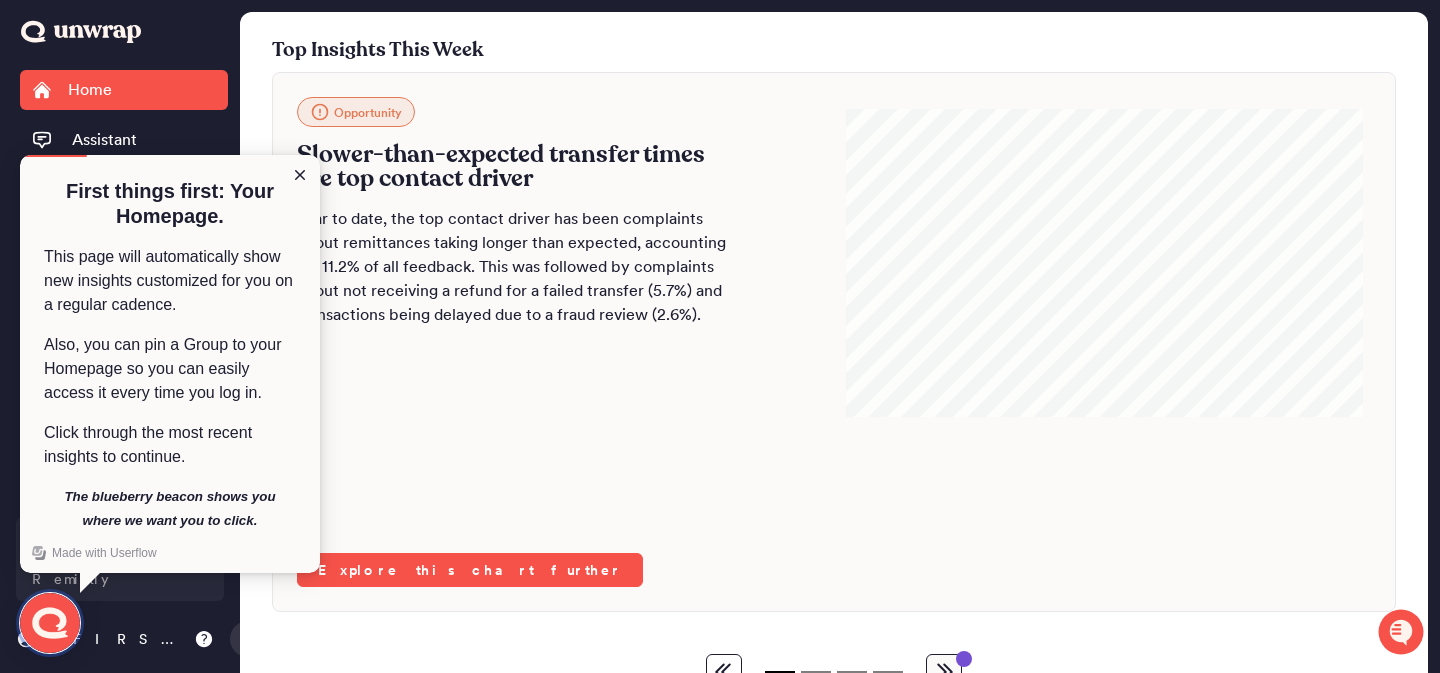 click at bounding box center (50, 623) 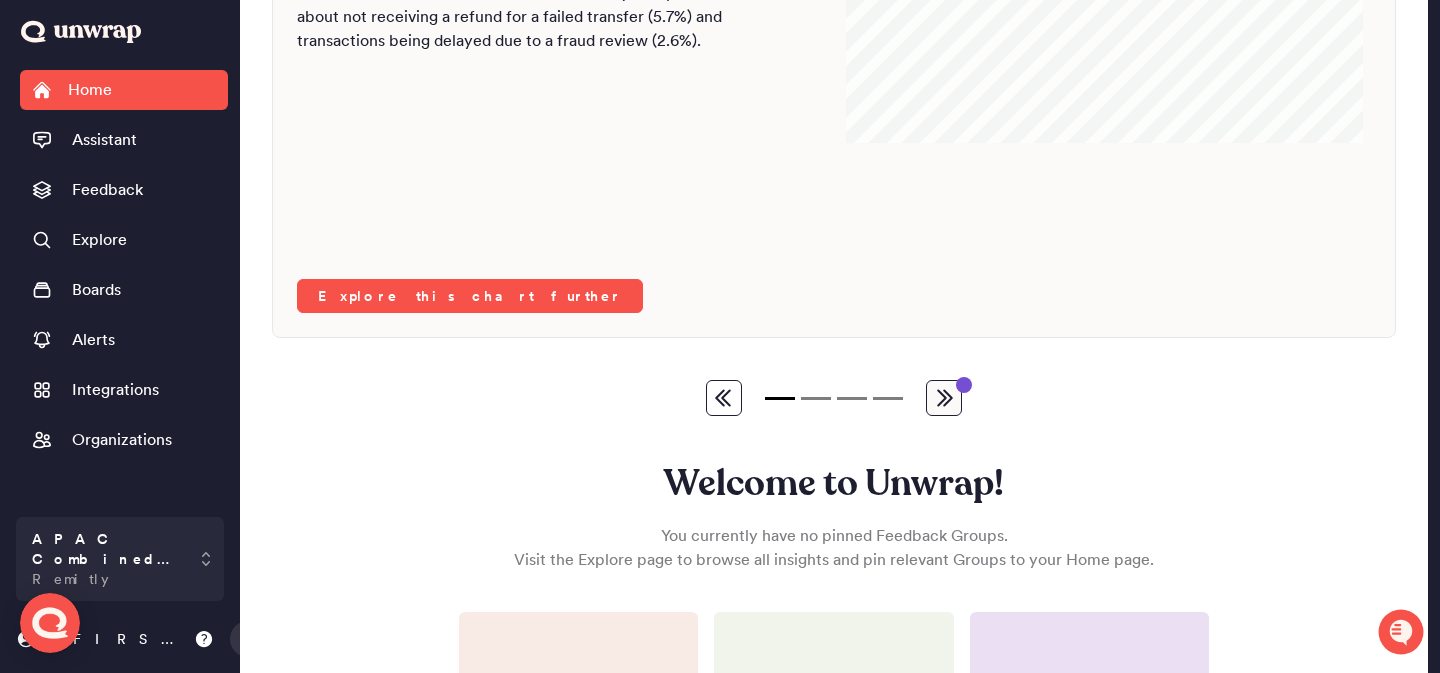 scroll, scrollTop: 283, scrollLeft: 0, axis: vertical 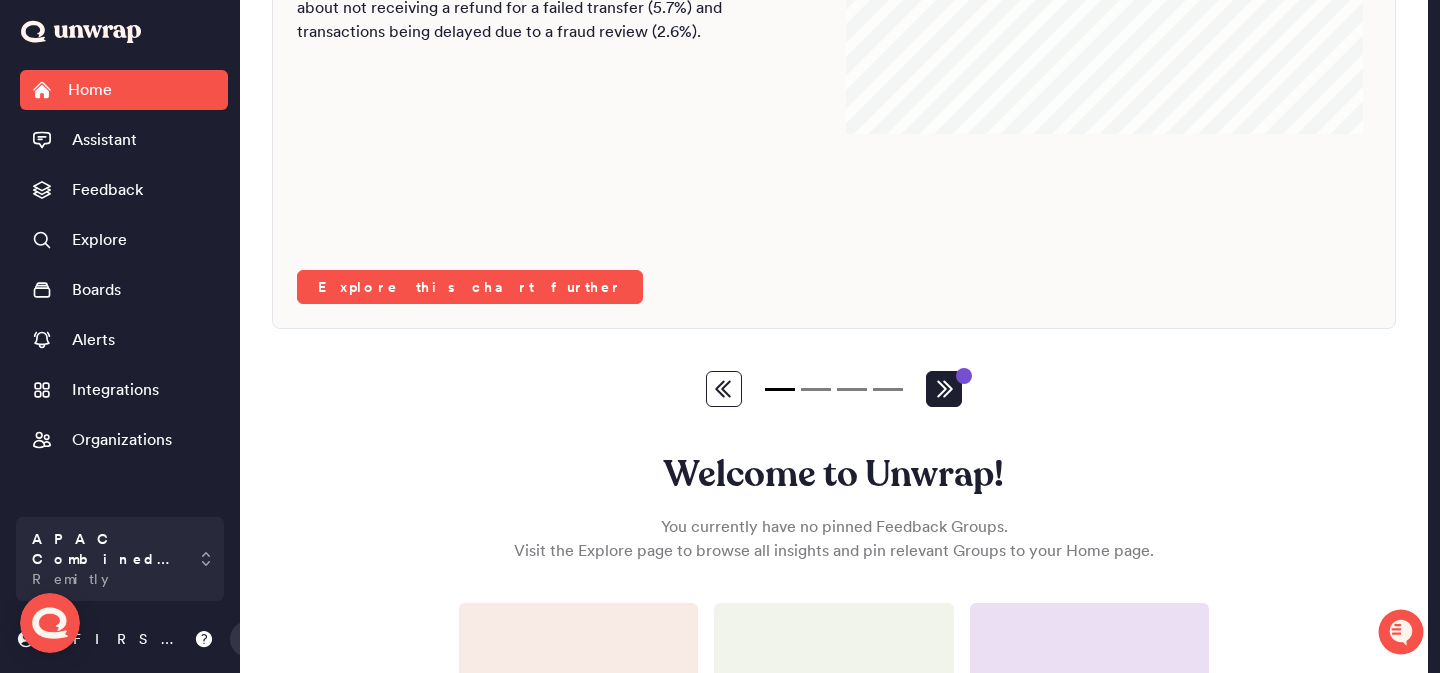 click at bounding box center (944, 389) 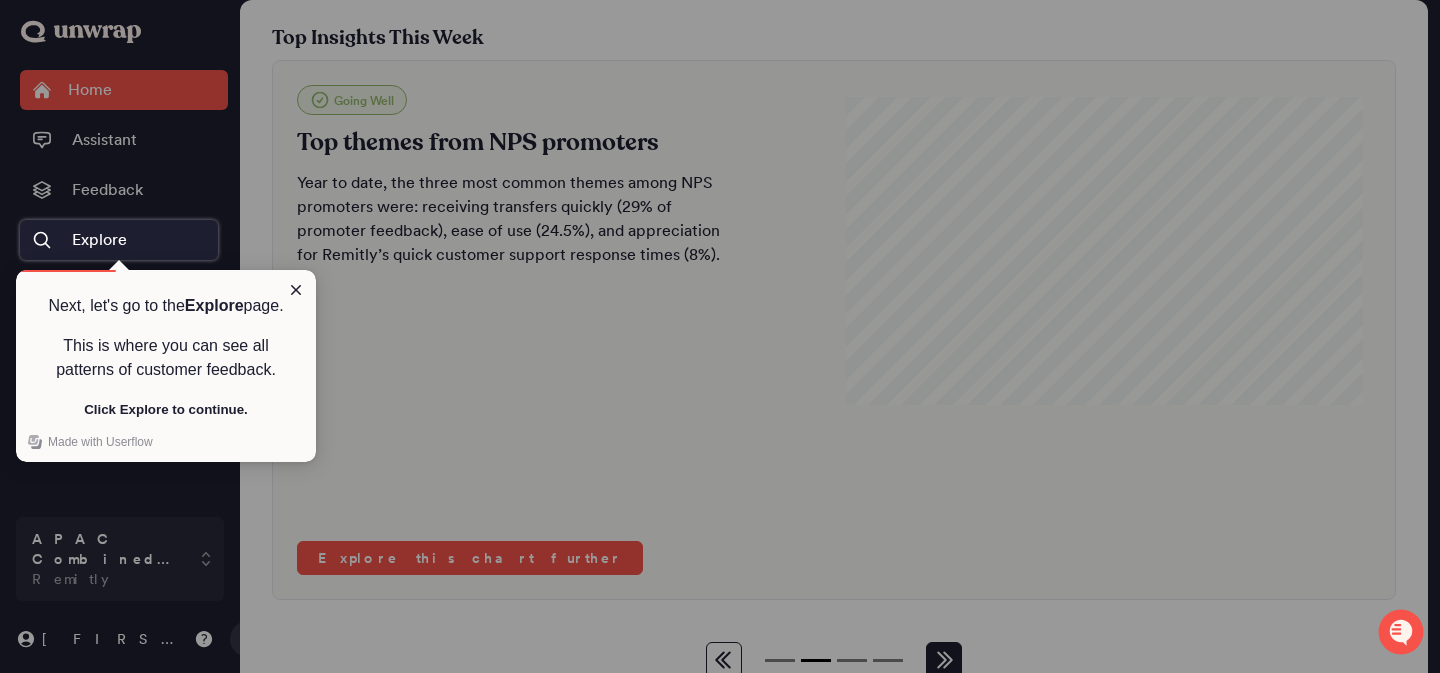 scroll, scrollTop: 0, scrollLeft: 0, axis: both 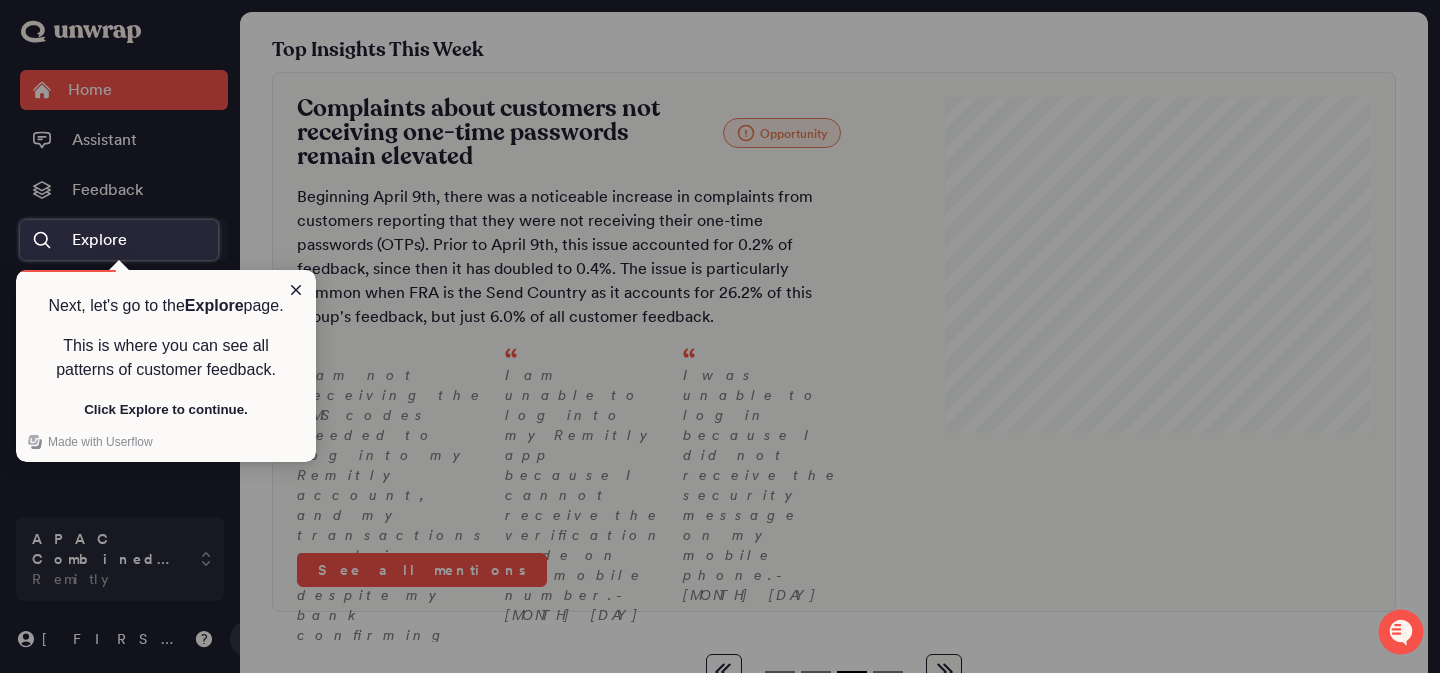 click on "Explore" at bounding box center [124, 240] 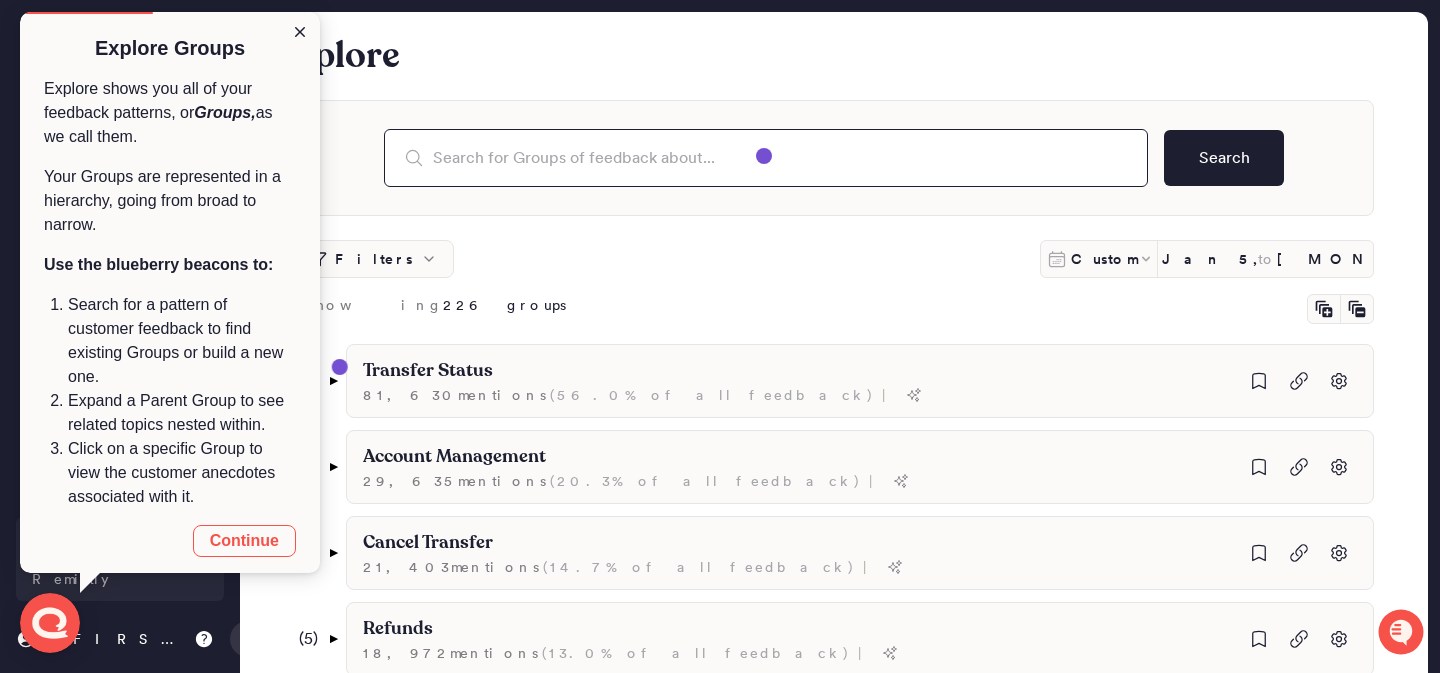 click at bounding box center [766, 158] 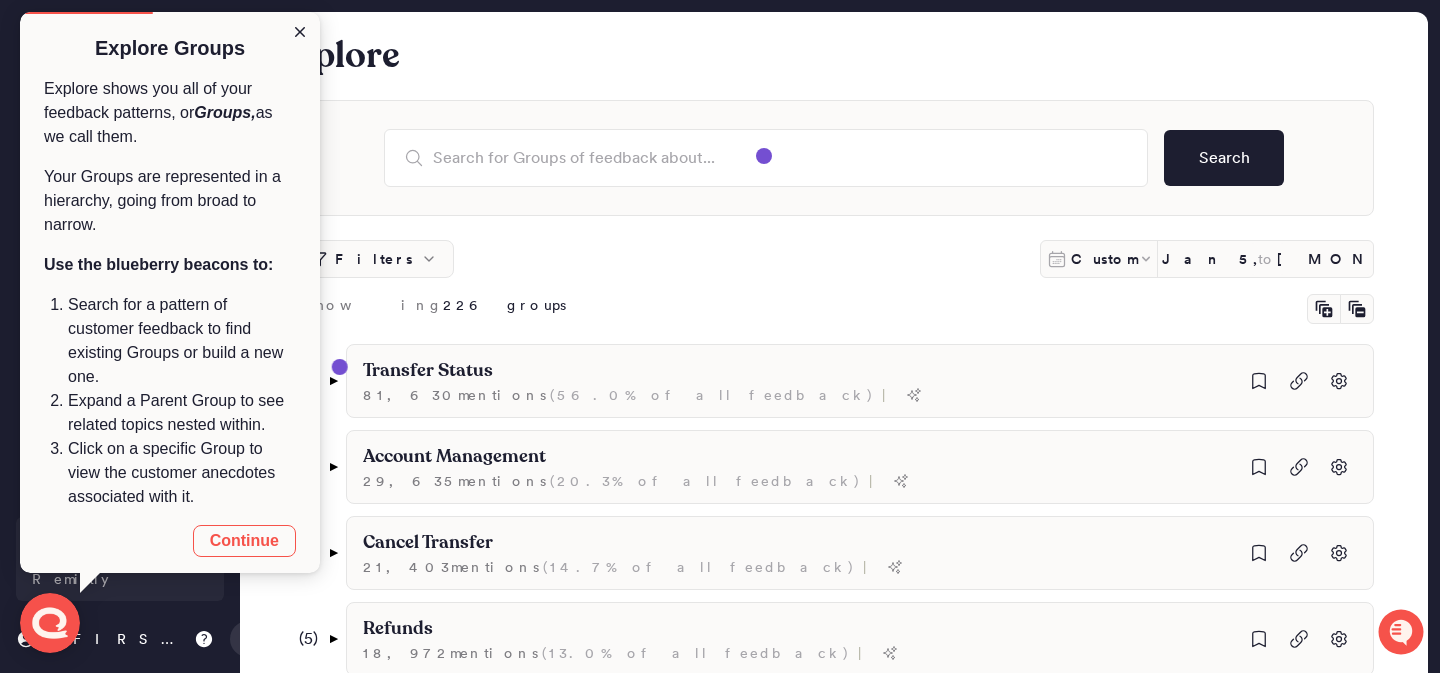 click on "( 54 ) ▼ Transfer Status 81,630  mention s   ( 56.0% of all feedback ) | ( 22 ) ▼ Delayed Transfers 44,015  mention s   ( 30.2% of all feedback ) | ( 3 ) ▼ The delivery speed is too slow 22,893  mention s   ( 15.7% of all feedback ) | The delivery speed did not meet the promised timeframe 16,383  mention s   ( 11.2% of all feedback ) | ( 1 ) ▼ My transfer has been pending for a long time 4,220  mention s   ( 2.9% of all feedback ) | The transaction status is stuck on "Awaiting Funds" 375  mention s   ( 0.3% of all feedback ) | ( 1 ) ▼ My transfer has not been credited to my account 10,320  mention s   ( 7.1% of all feedback ) | I have not received my transfer to a Nequi account 301  mention s   ( 0.2% of all feedback ) | ( 2 ) ▼ Delayed due to a compliance review 9,586  mention s   ( 6.6% of all feedback ) | My transaction is delayed due to a fraud review 3,831  mention s   ( 2.6% of all feedback ) | I am experiencing a delay due to my transaction being under EDD review 2,296  mention s   ( ) | (" at bounding box center [850, 1116] 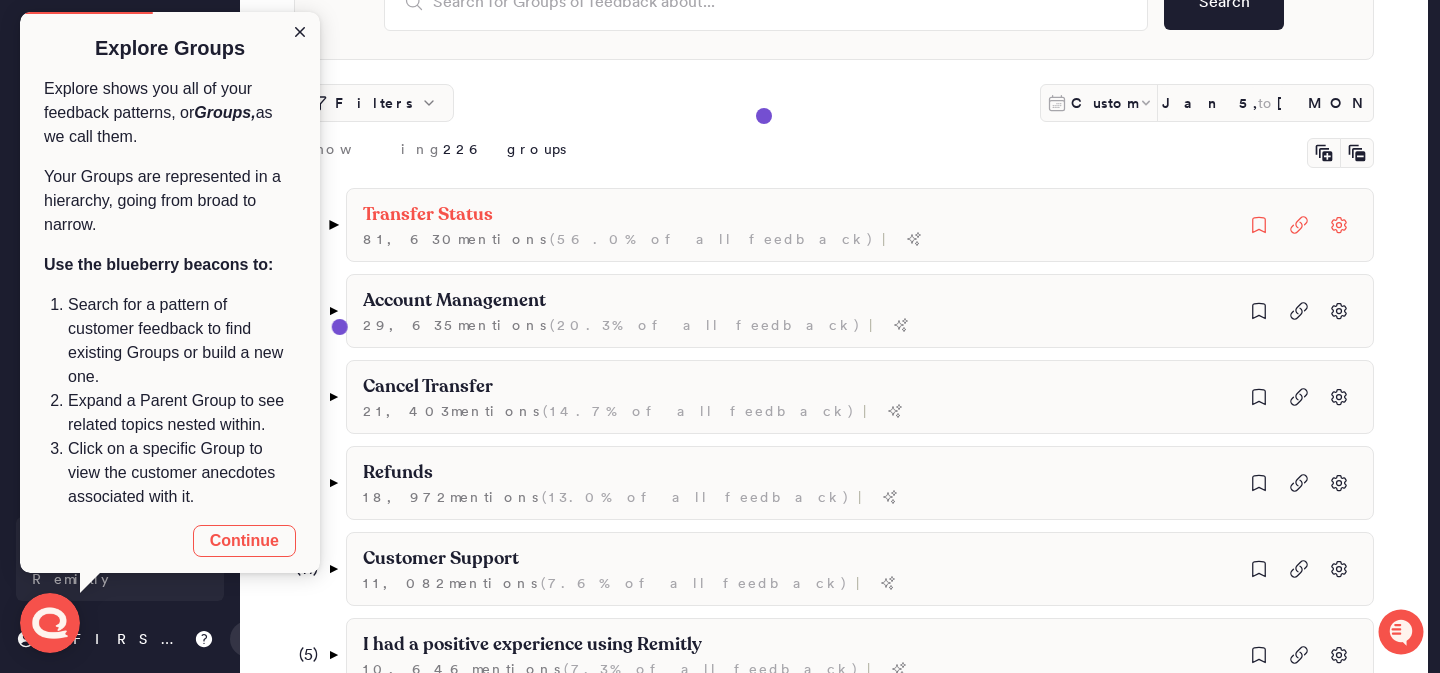 scroll, scrollTop: 0, scrollLeft: 0, axis: both 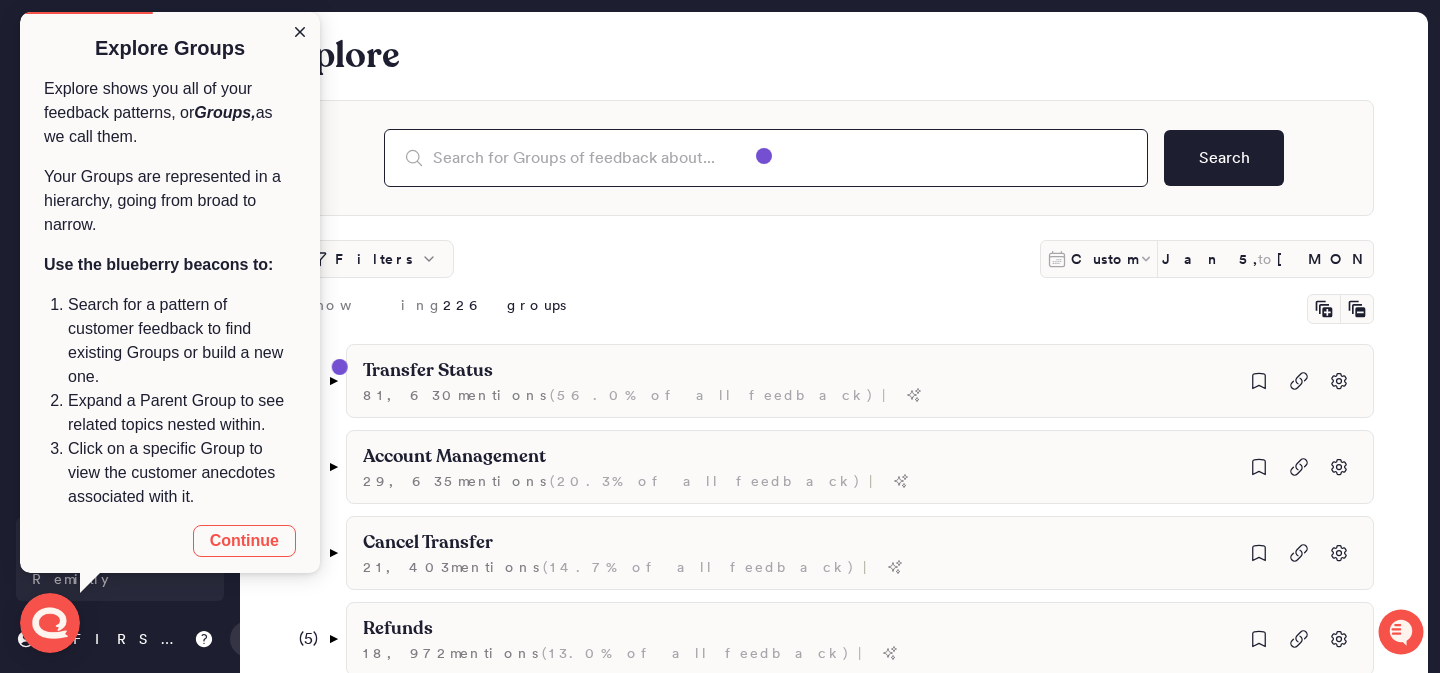 click at bounding box center [766, 158] 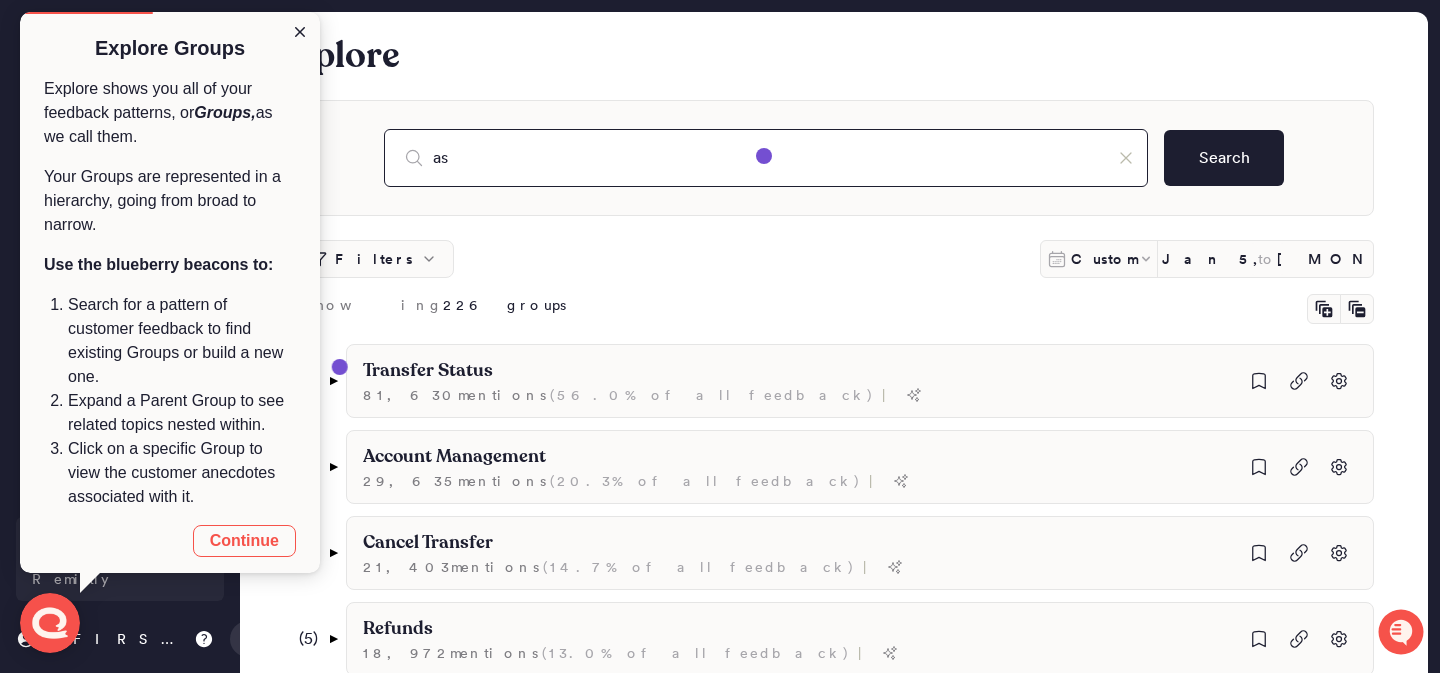 type on "a" 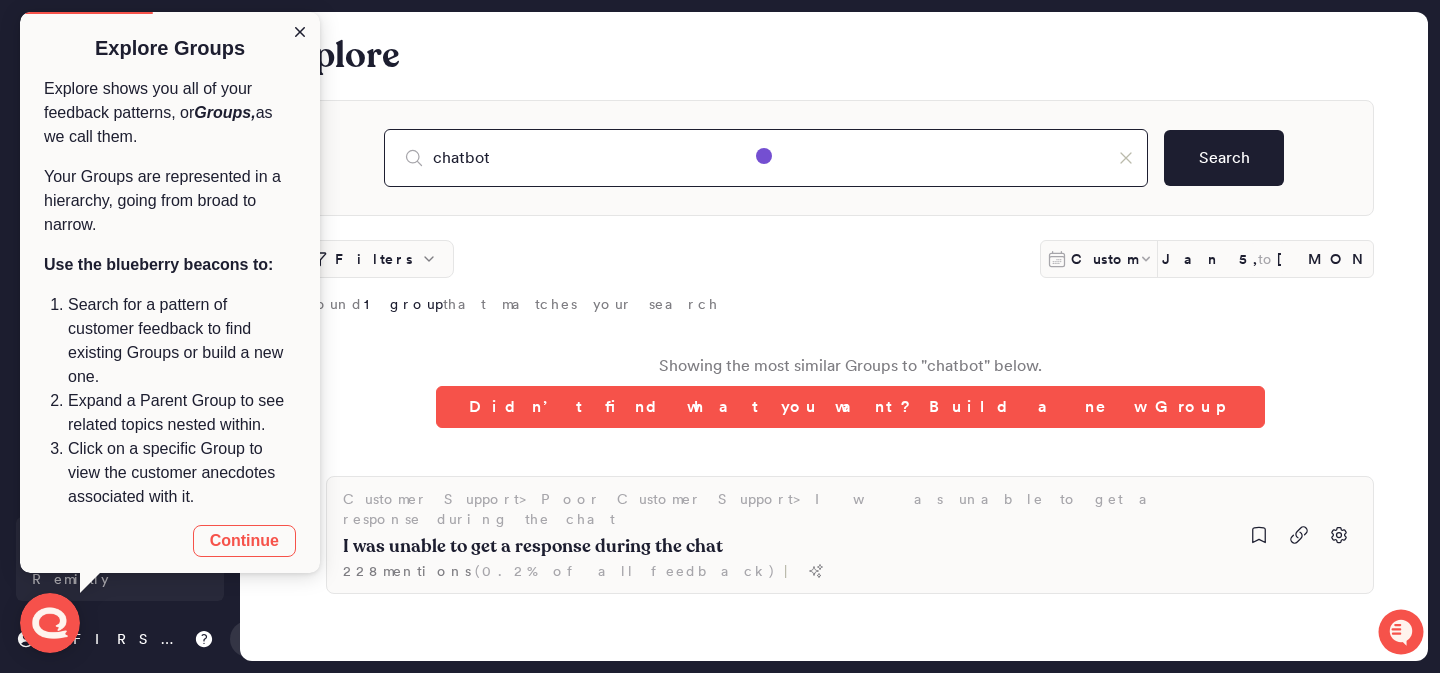 click on "chatbot" at bounding box center [766, 158] 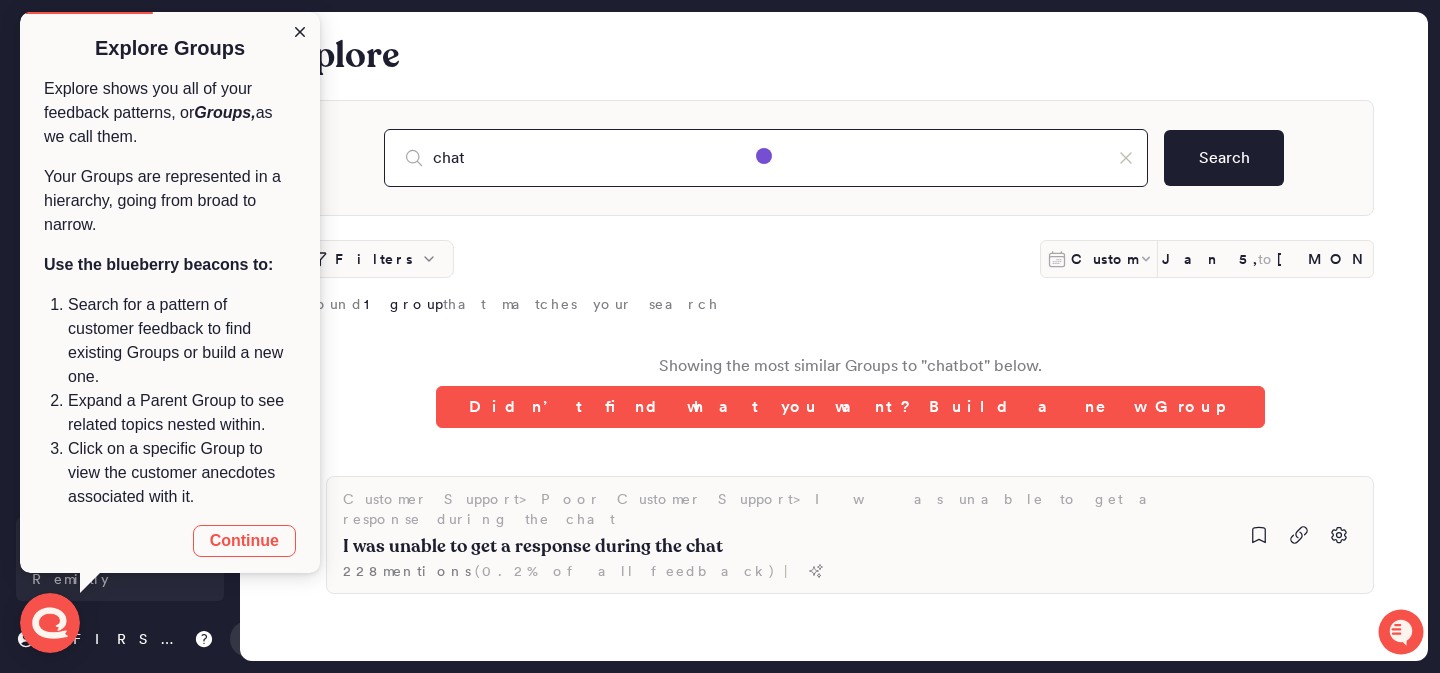 type on "chat" 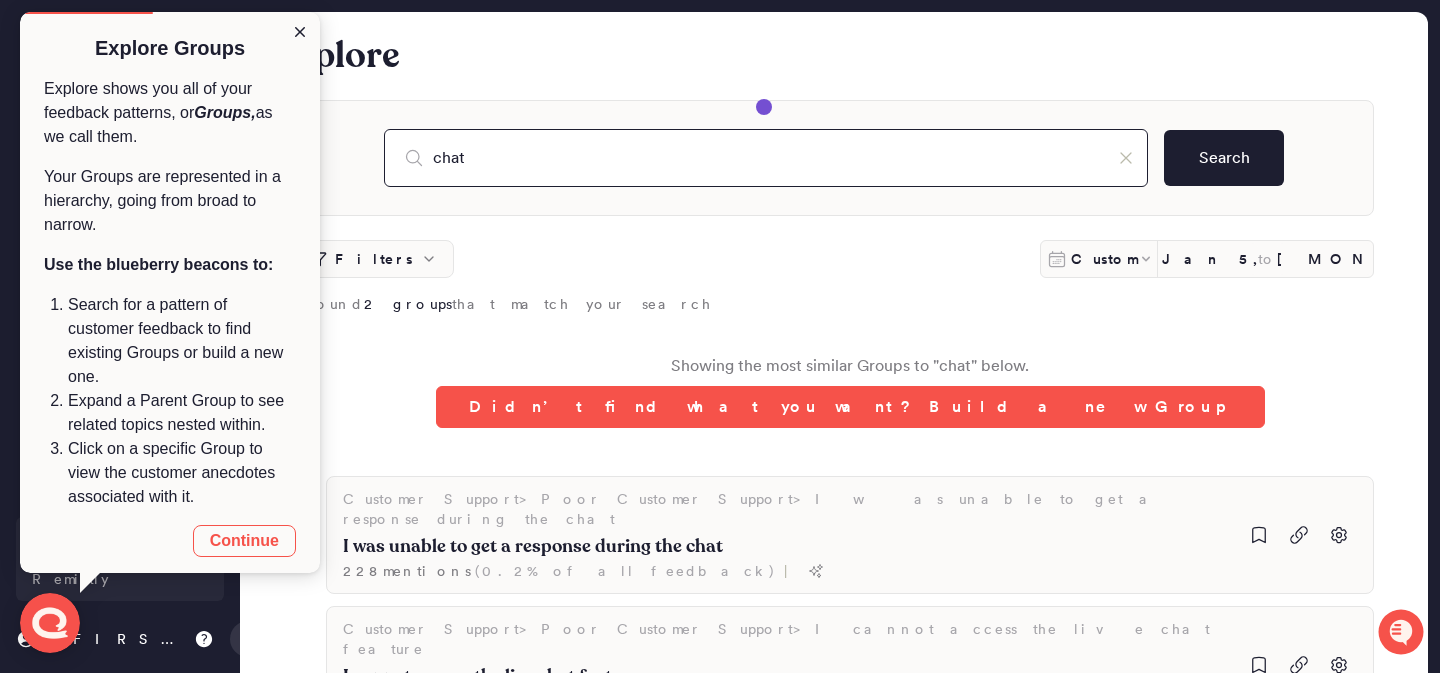 scroll, scrollTop: 87, scrollLeft: 0, axis: vertical 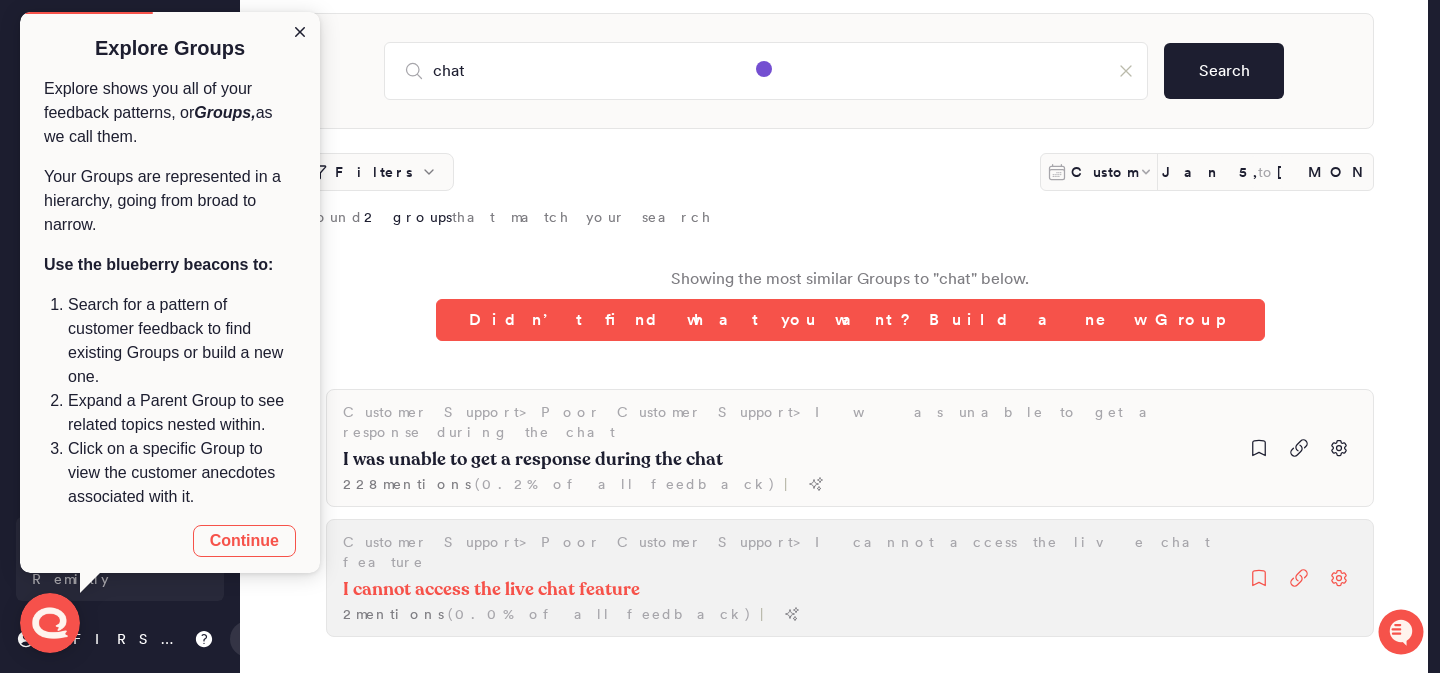 click on "I cannot access the live chat feature" at bounding box center (533, 460) 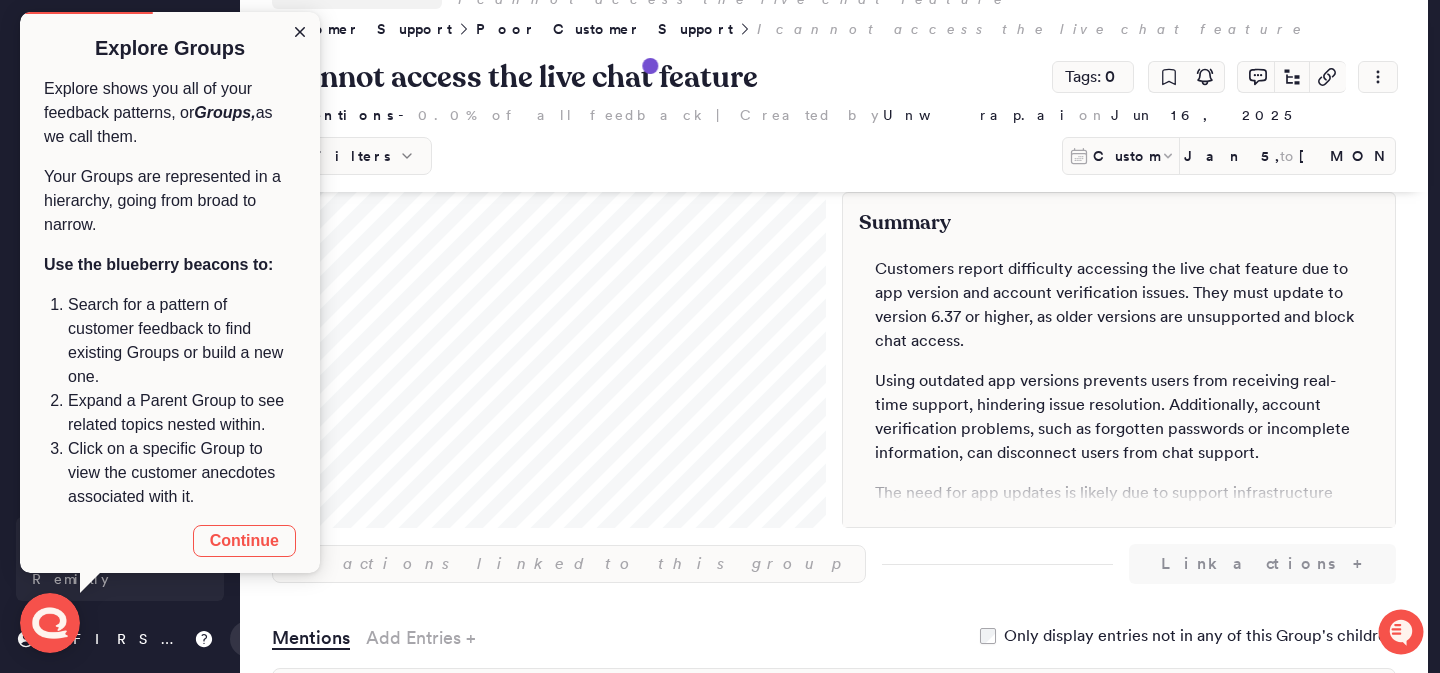 scroll, scrollTop: 73, scrollLeft: 0, axis: vertical 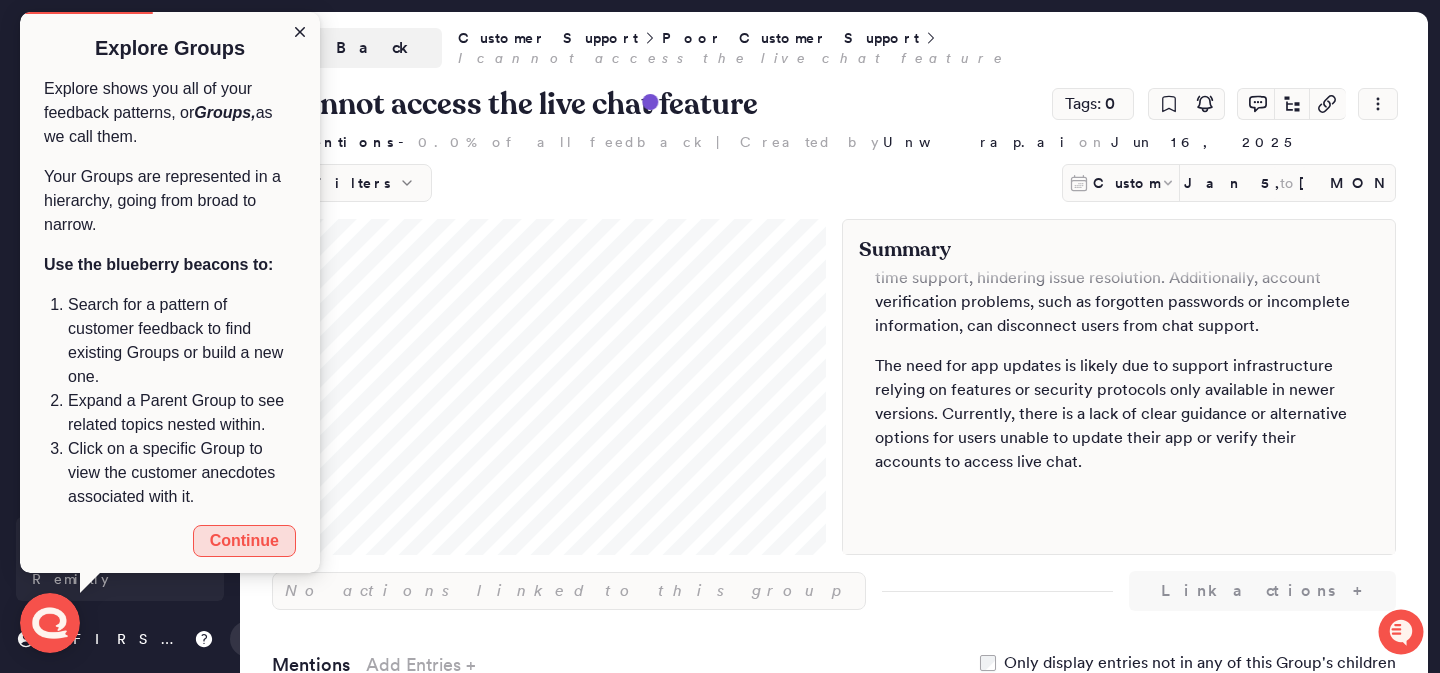 click on "Continue" at bounding box center [244, 541] 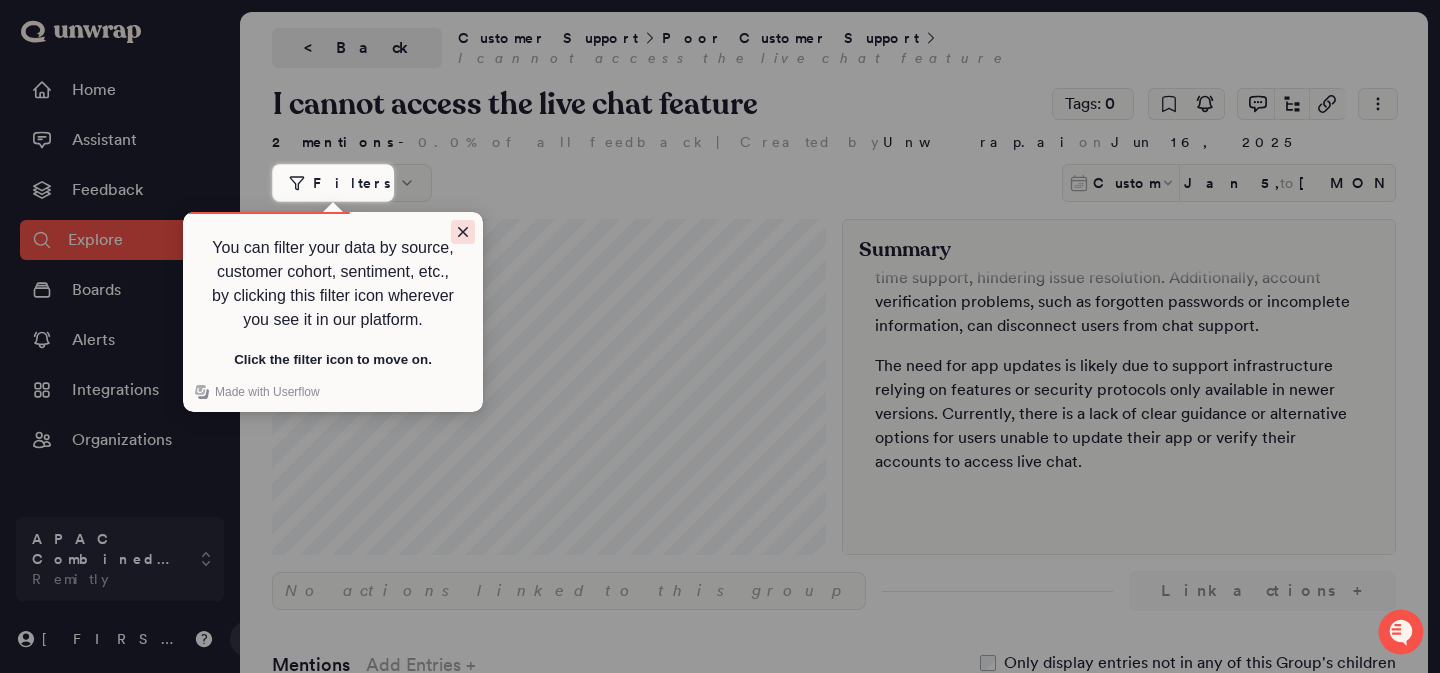 click at bounding box center [463, 232] 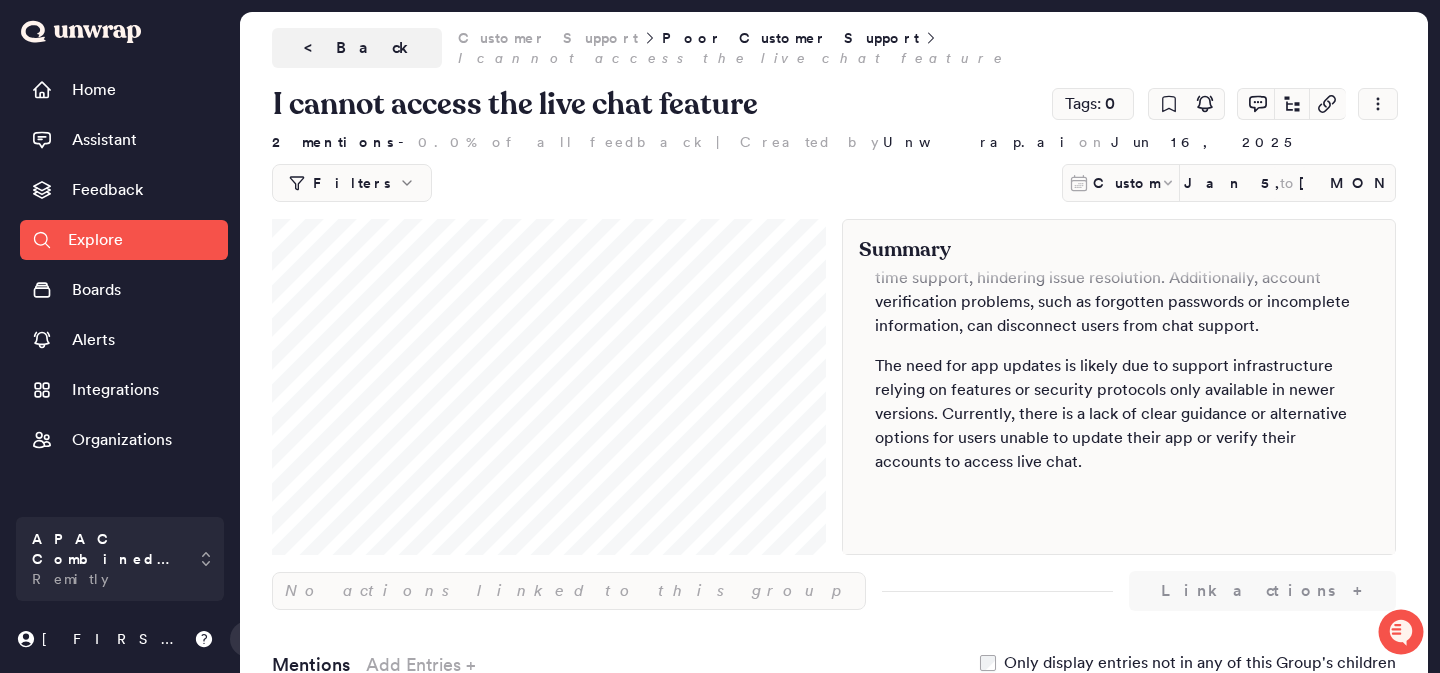 click on "Customer Support" at bounding box center (548, 38) 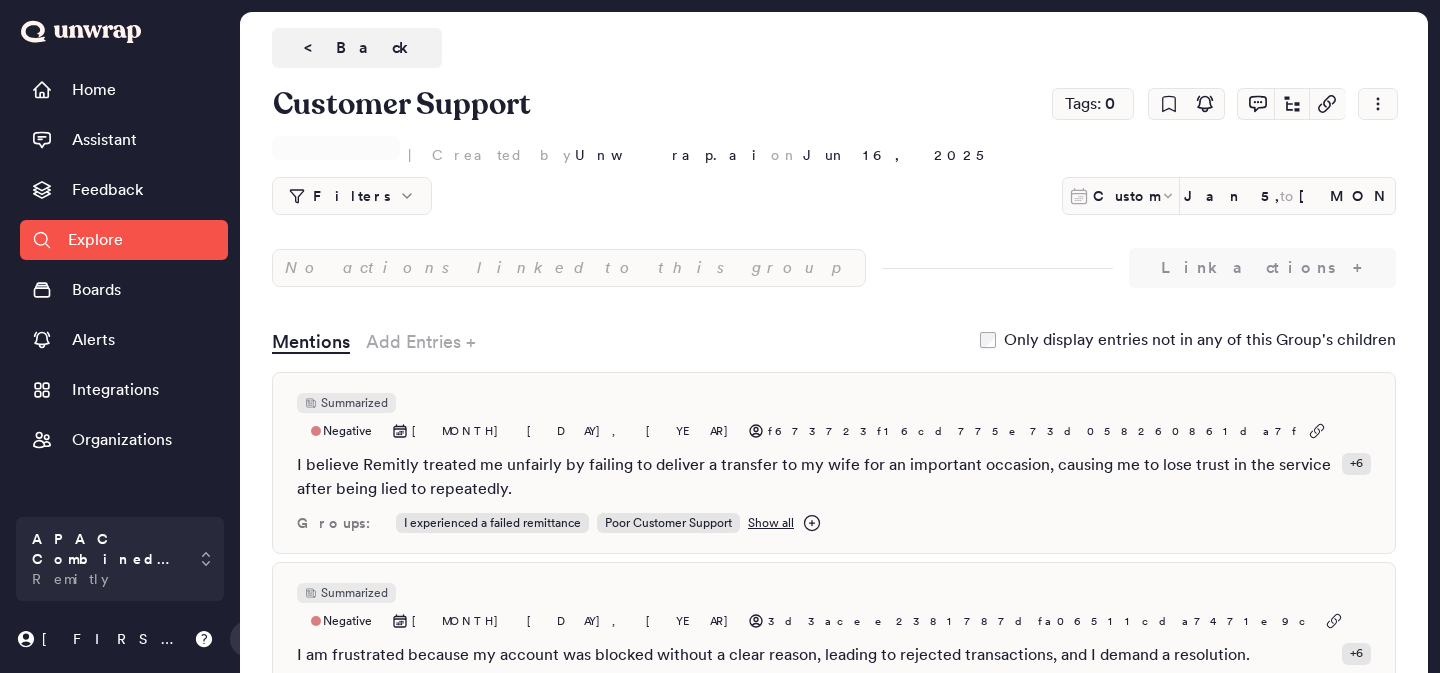 scroll, scrollTop: 0, scrollLeft: 0, axis: both 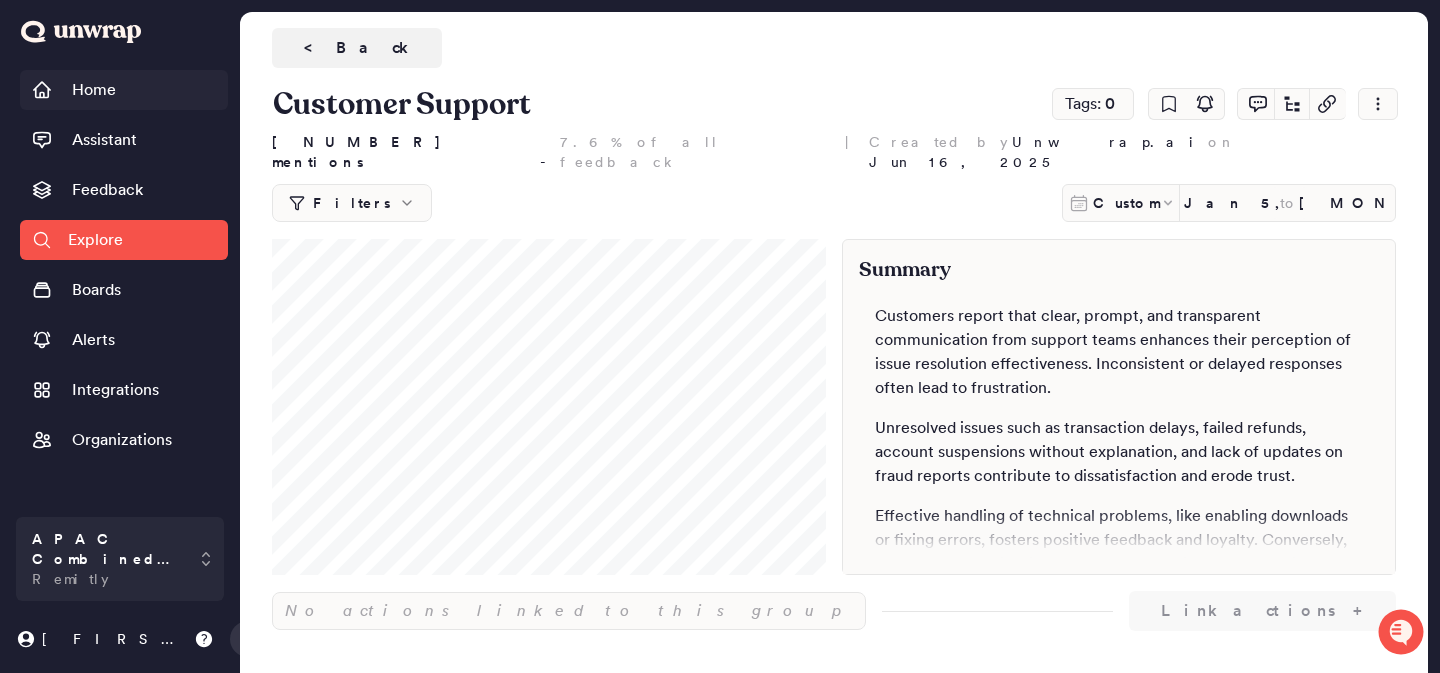 click on "Home" at bounding box center (124, 90) 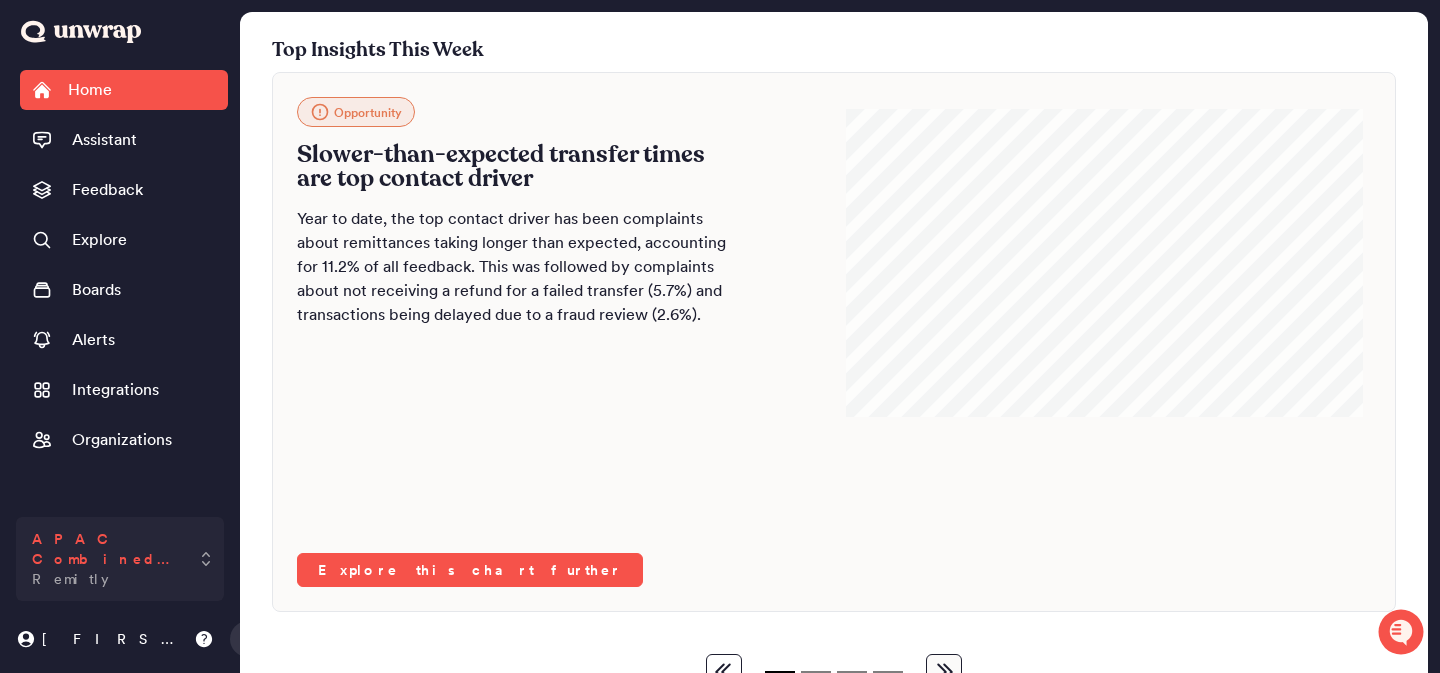 click on "APAC Combined Data" at bounding box center [106, 549] 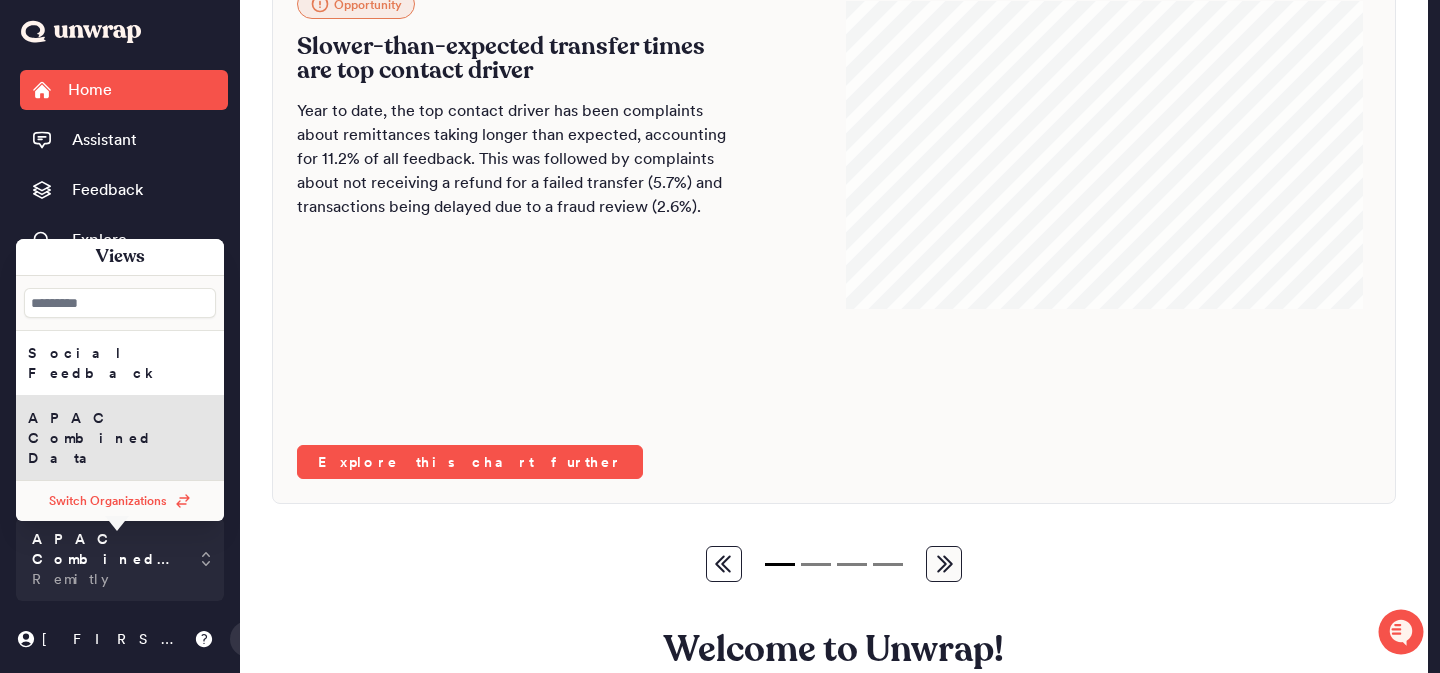 scroll, scrollTop: 101, scrollLeft: 0, axis: vertical 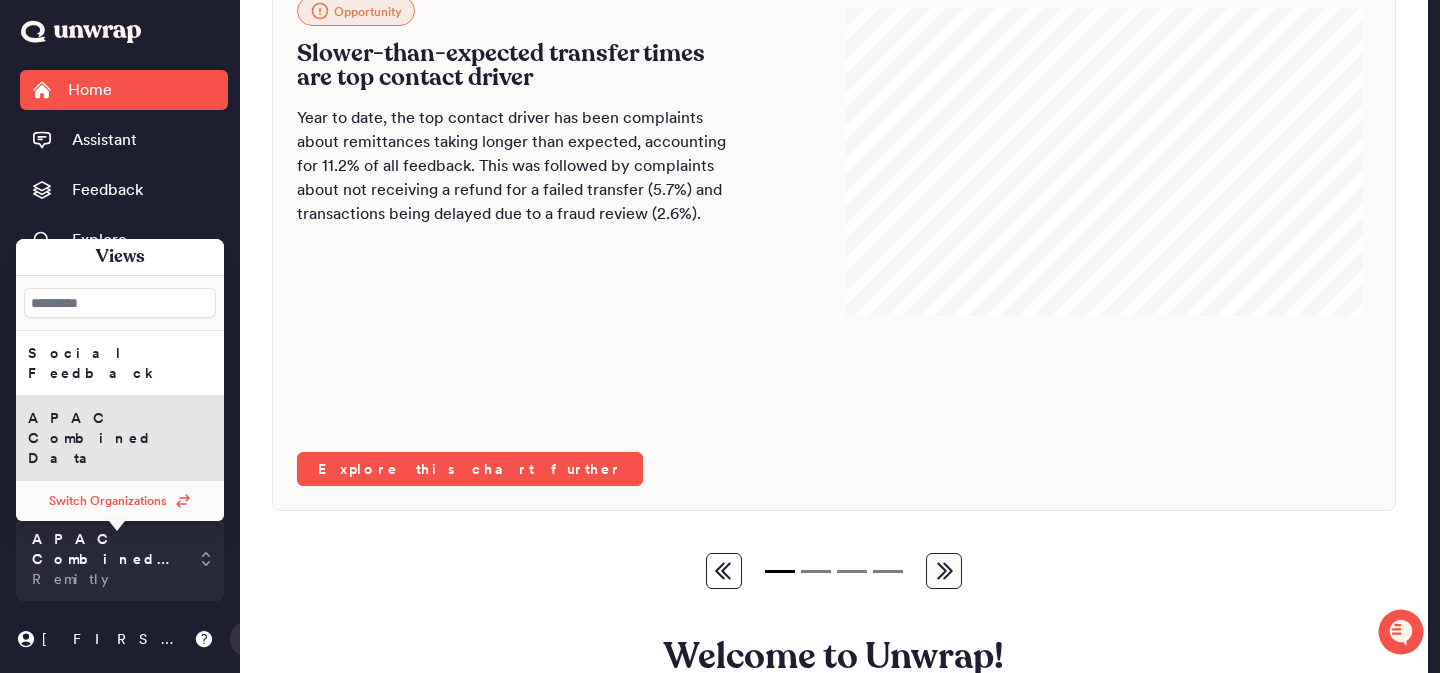 click at bounding box center [834, 565] 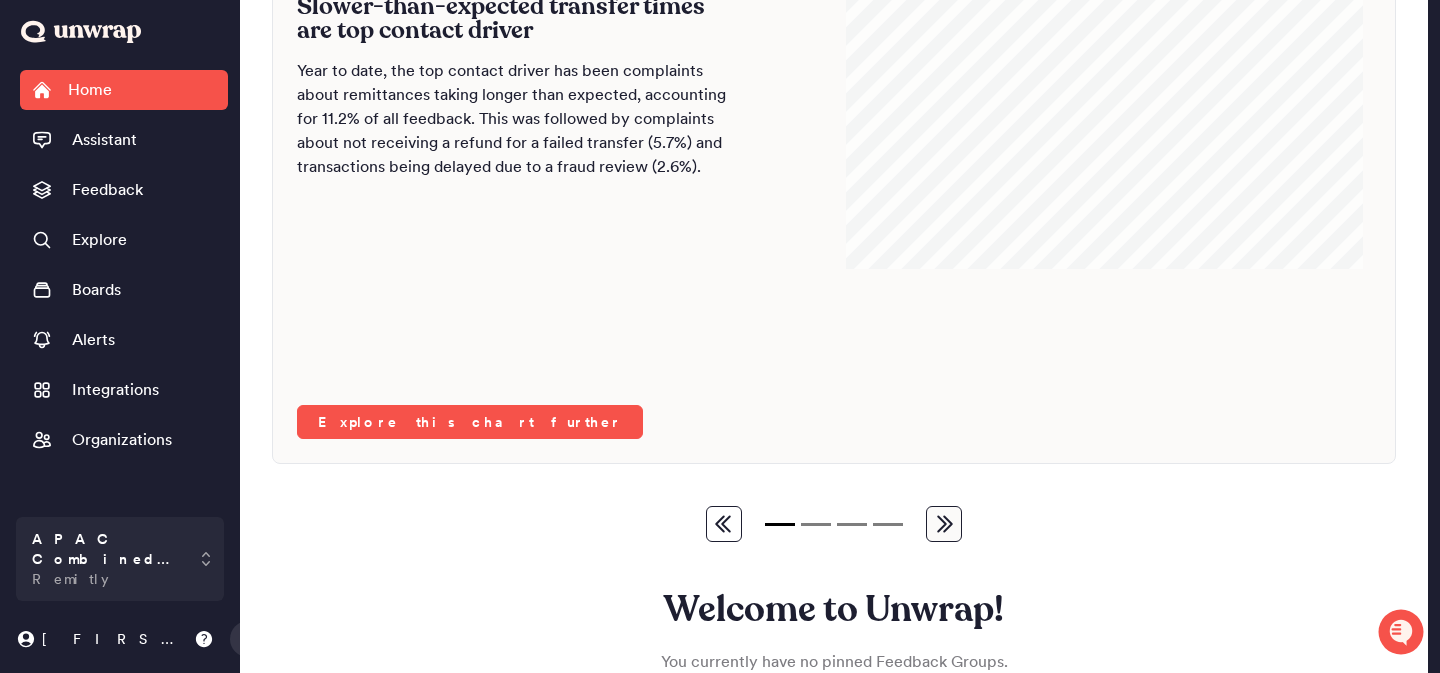 scroll, scrollTop: 0, scrollLeft: 0, axis: both 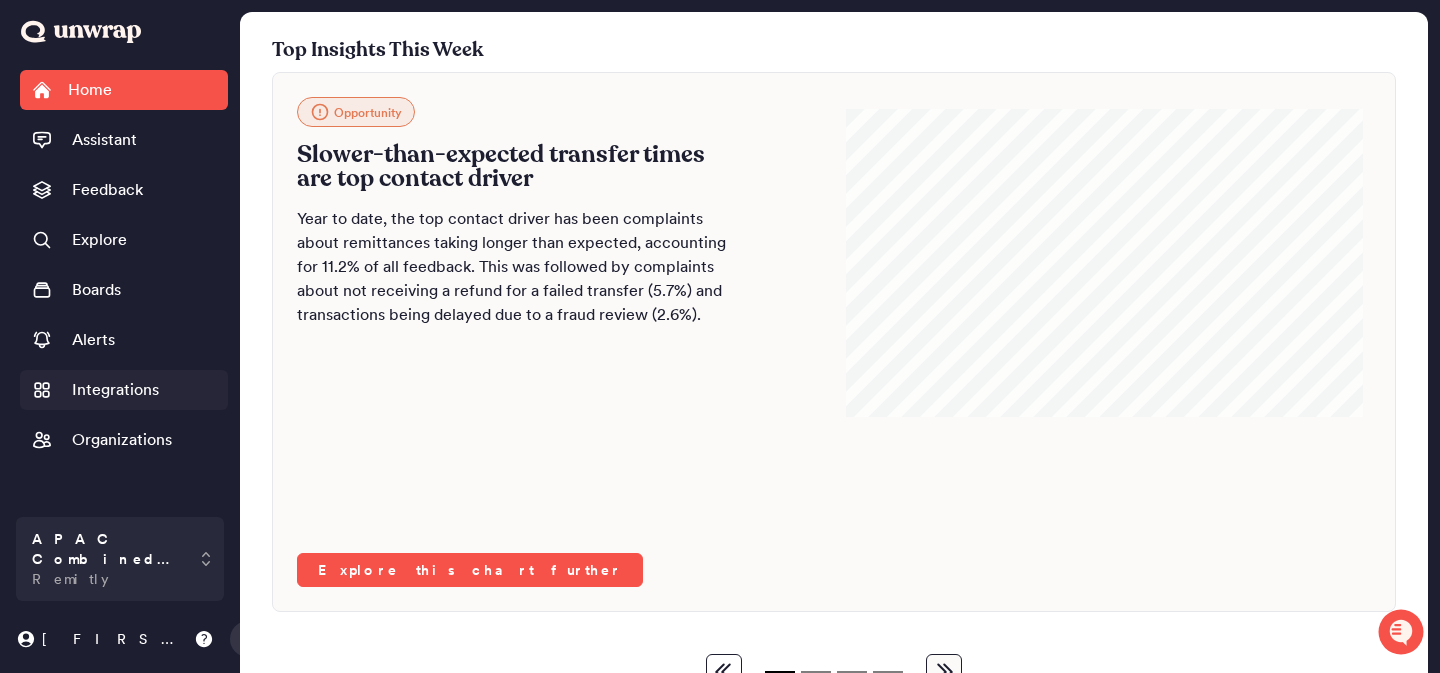 click on "Integrations" at bounding box center [115, 390] 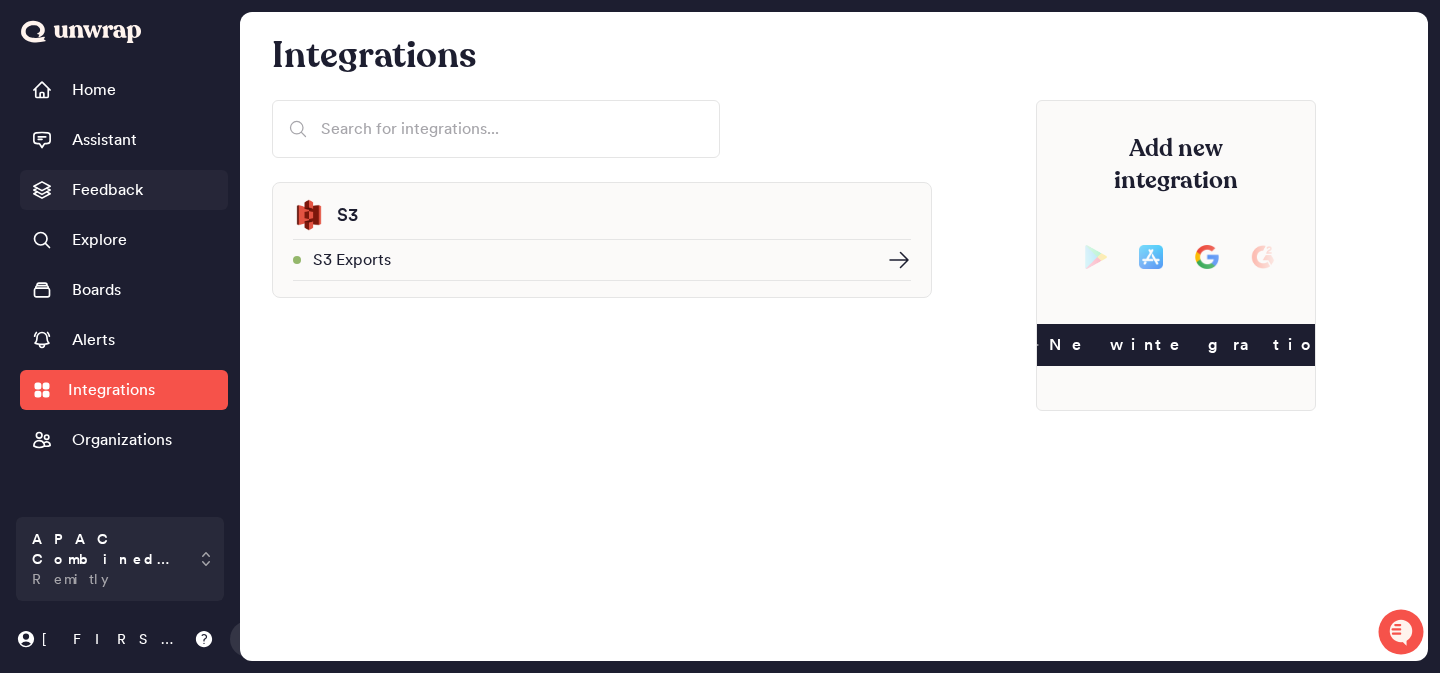 click on "Feedback" at bounding box center (107, 190) 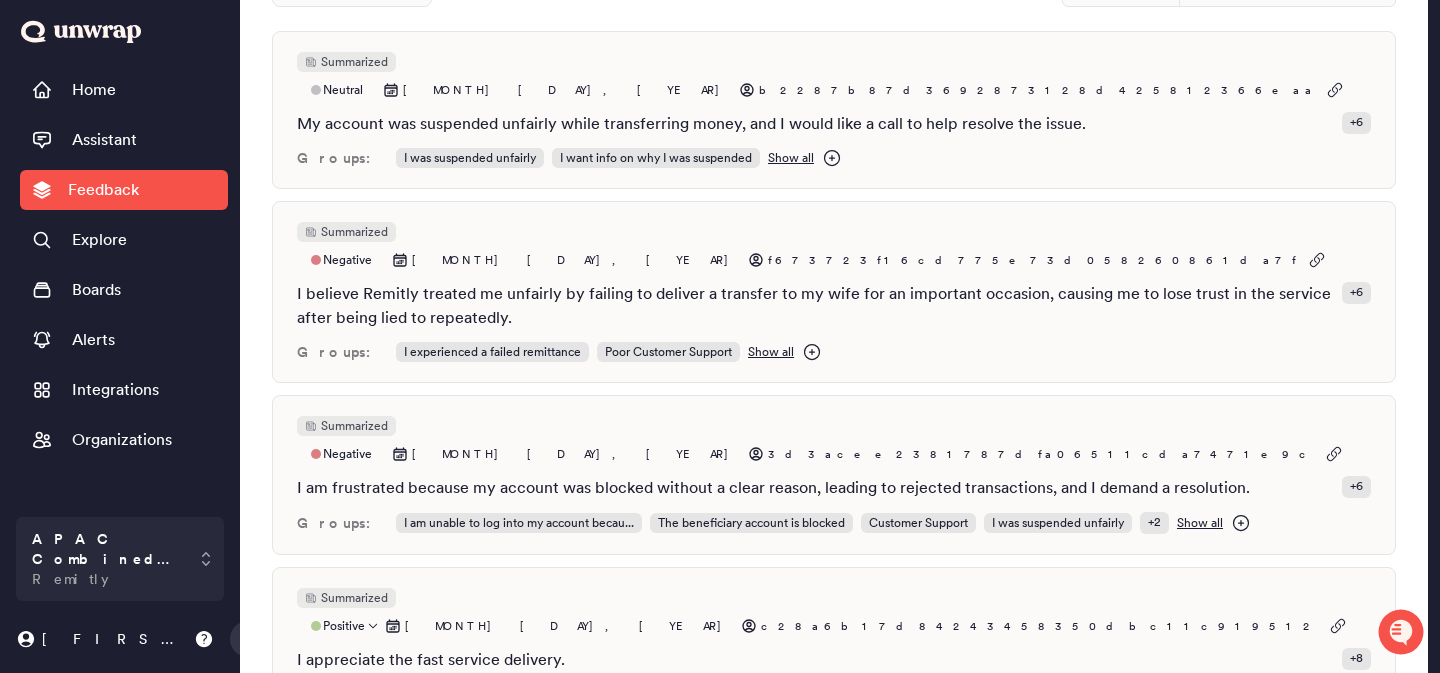 scroll, scrollTop: 0, scrollLeft: 0, axis: both 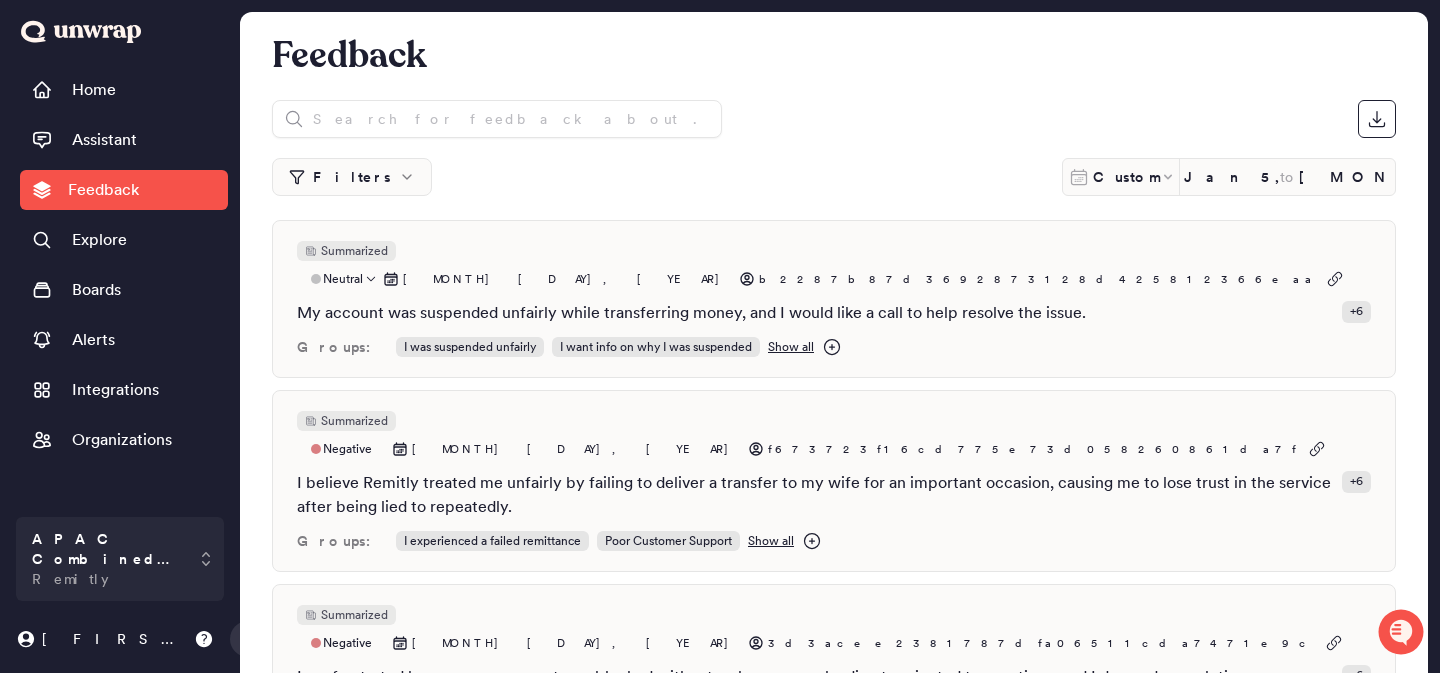 click on "Summarized Neutral [MONTH] [DAY], [YEAR] [HASH]" at bounding box center (834, 265) 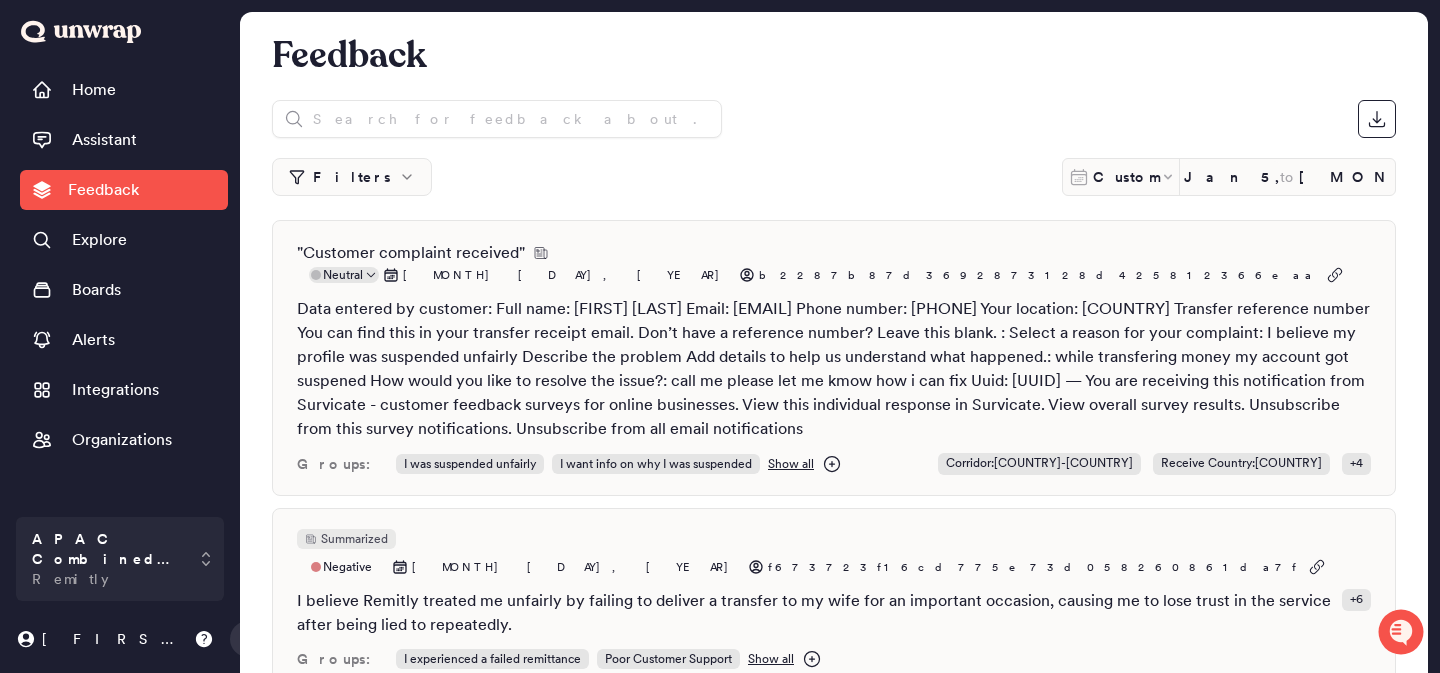 click 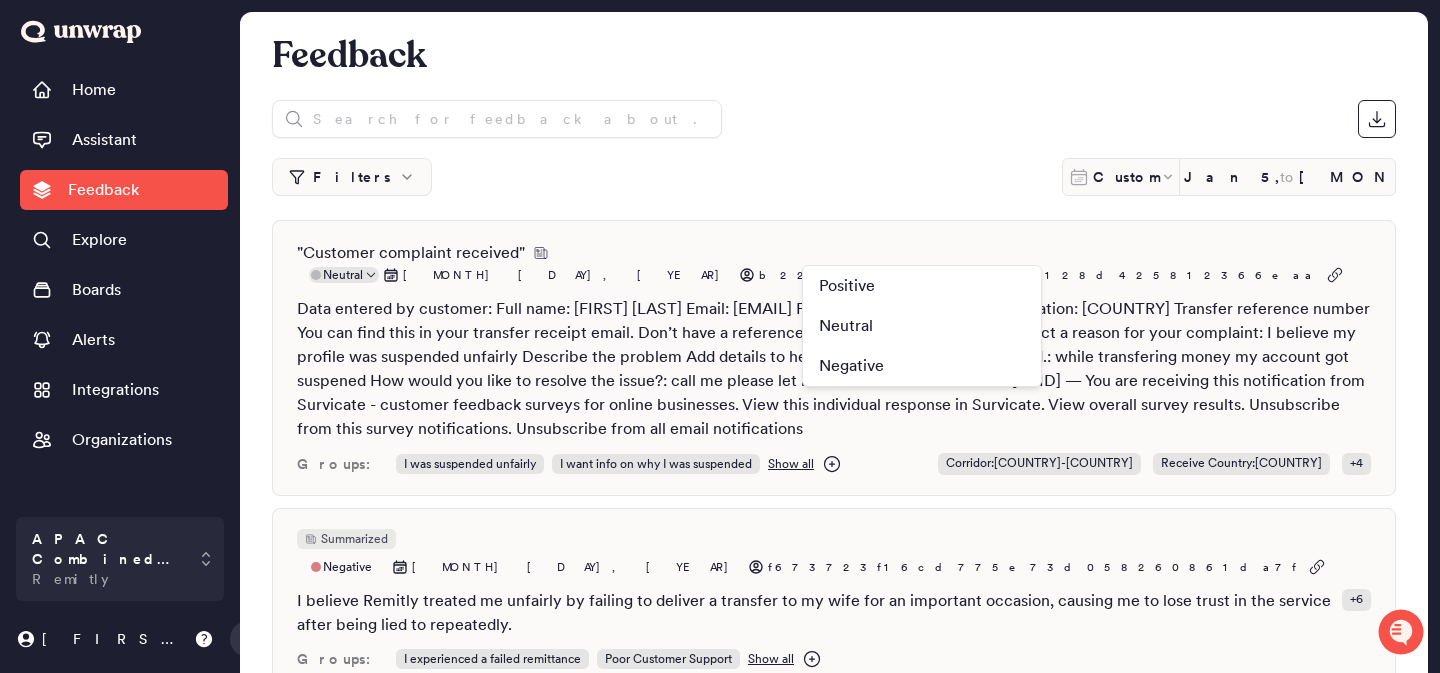 click 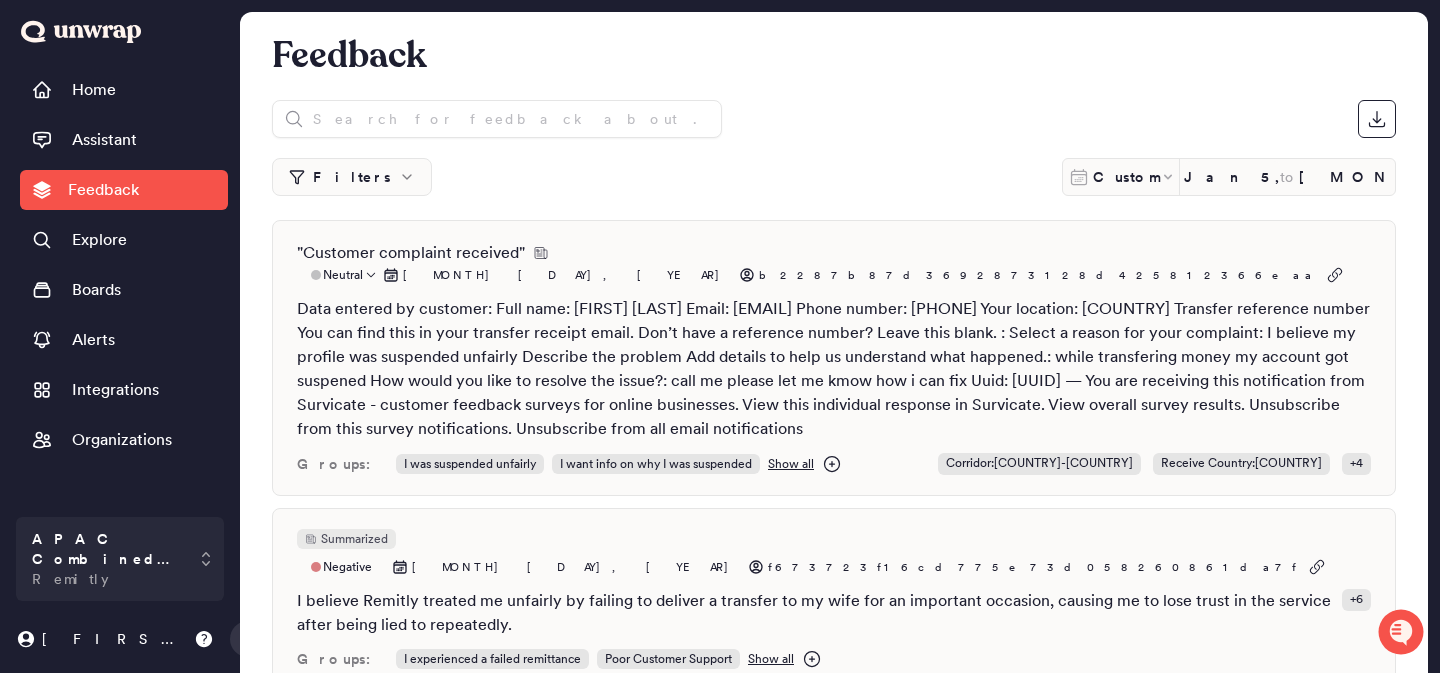 click on "Show all" at bounding box center (791, 464) 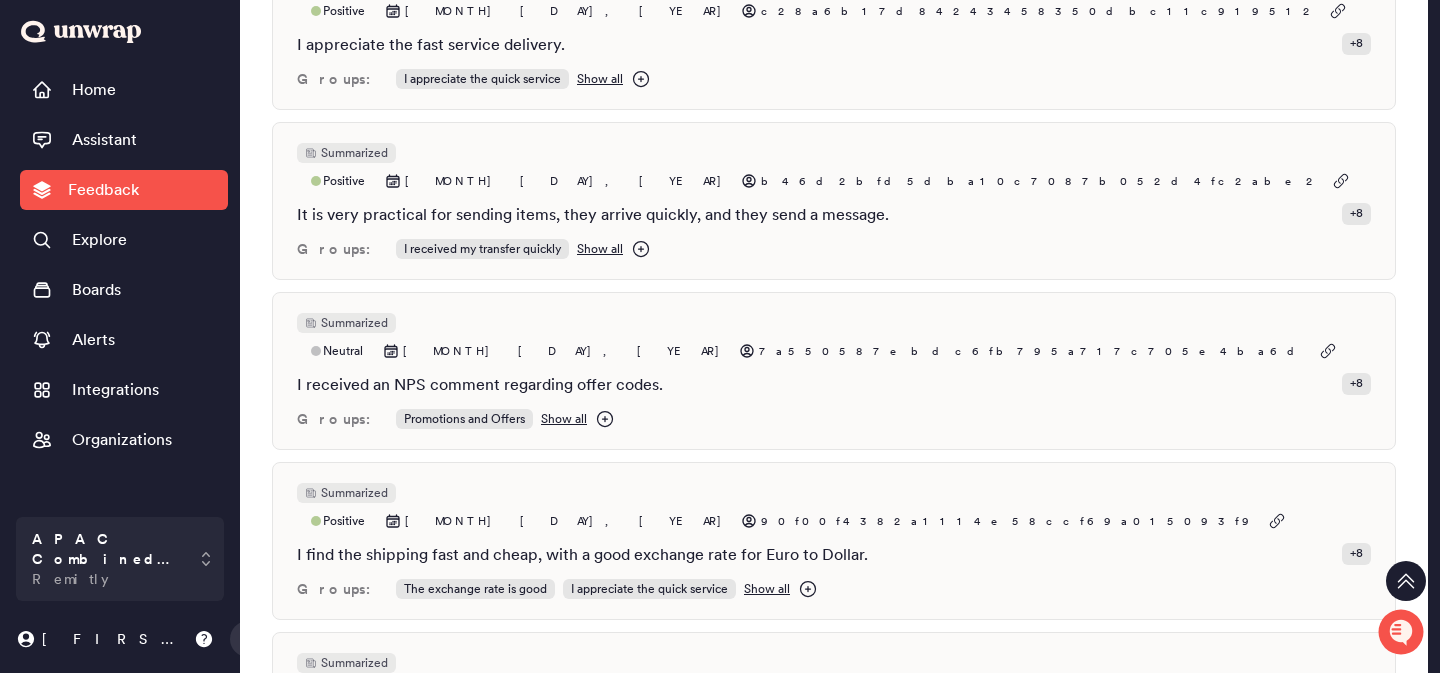 scroll, scrollTop: 1003, scrollLeft: 0, axis: vertical 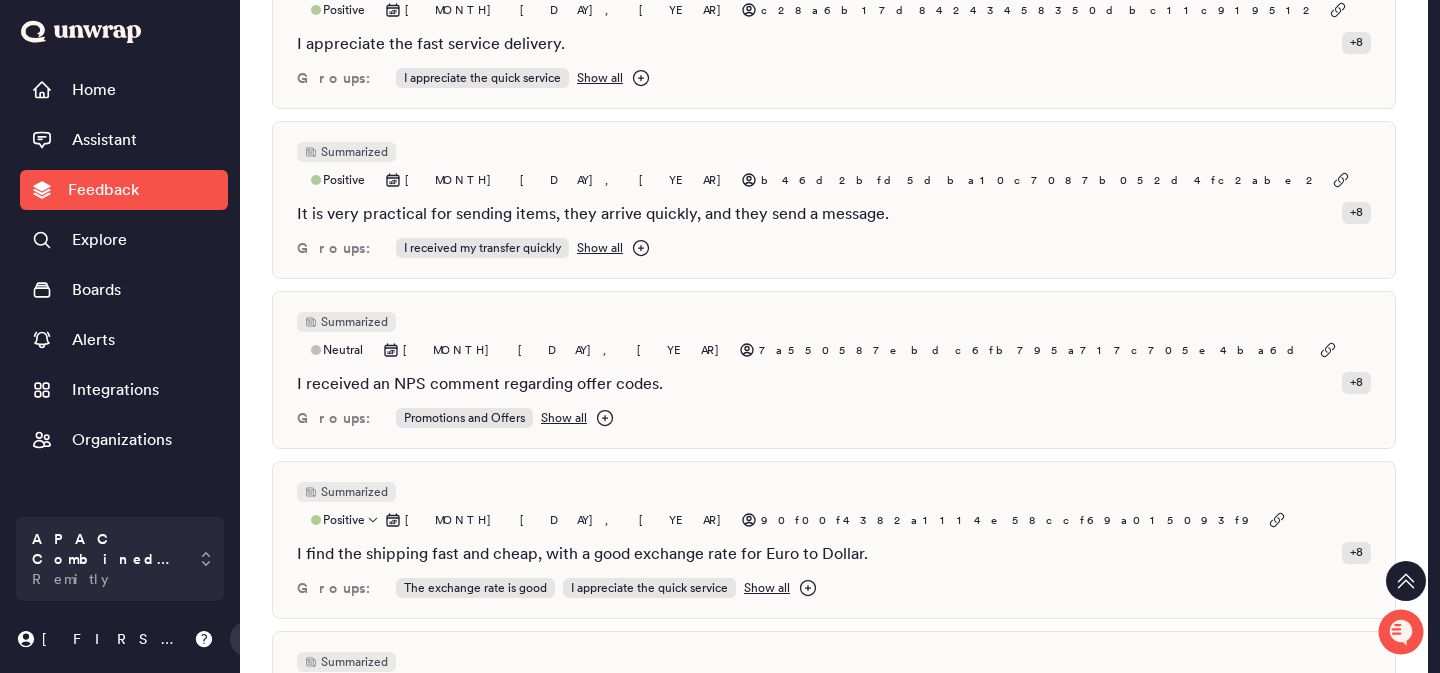 click on "I find the shipping fast and cheap, with a good exchange rate for Euro to Dollar.    + 8" at bounding box center (834, 554) 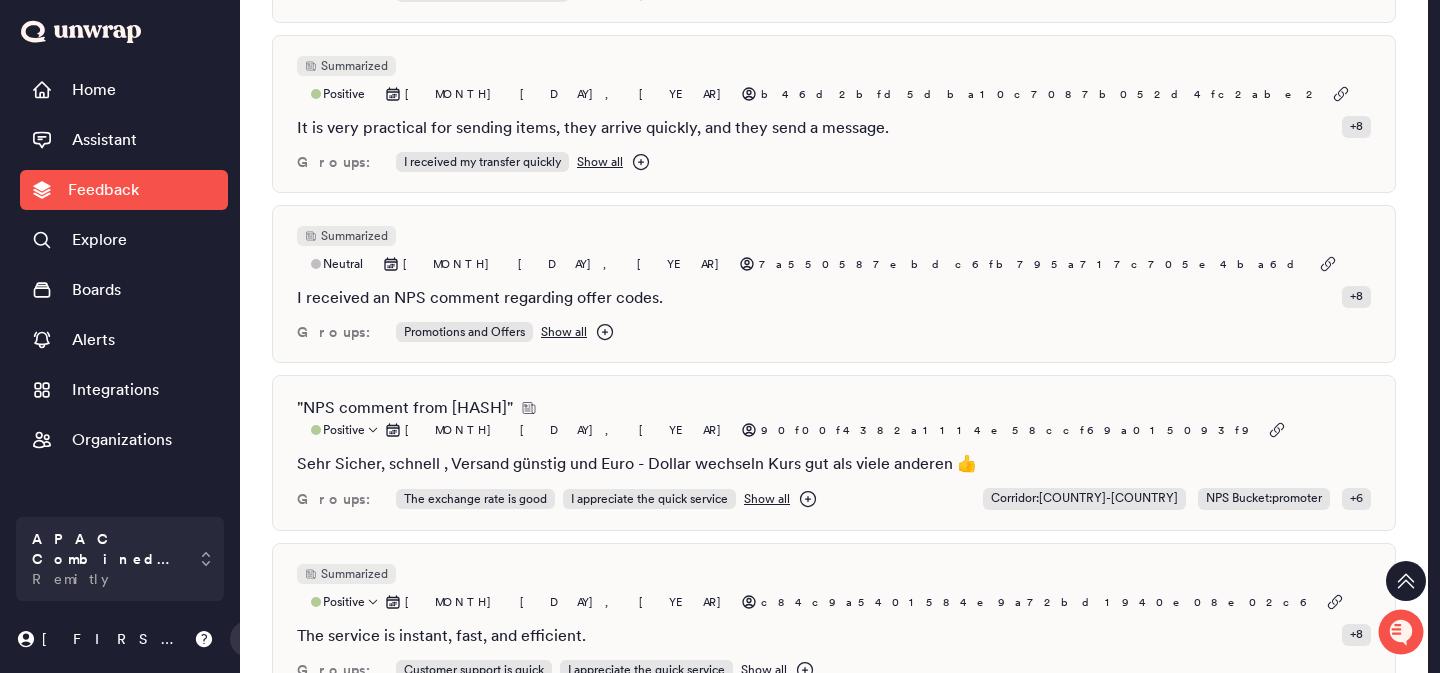 click on "Summarized Positive [MONTH] [DAY], [YEAR] [HASH]" at bounding box center [834, 758] 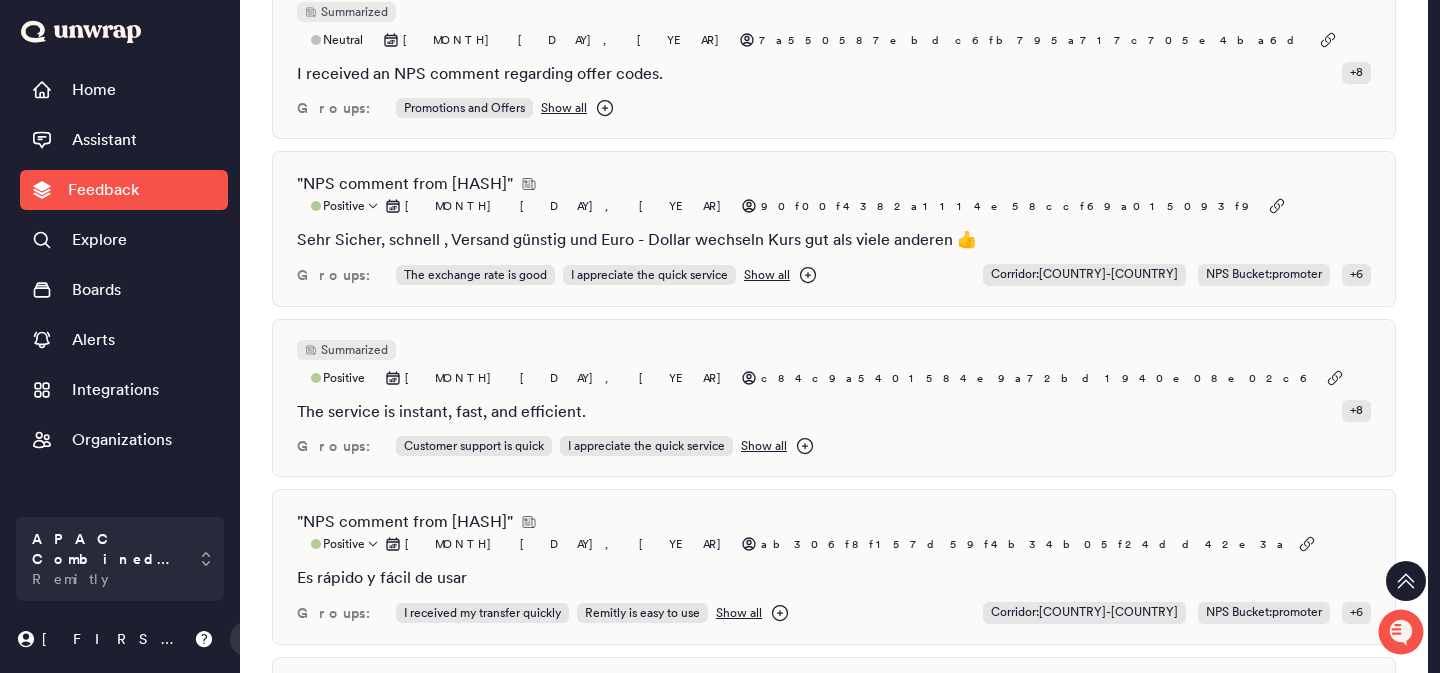 scroll, scrollTop: 1321, scrollLeft: 0, axis: vertical 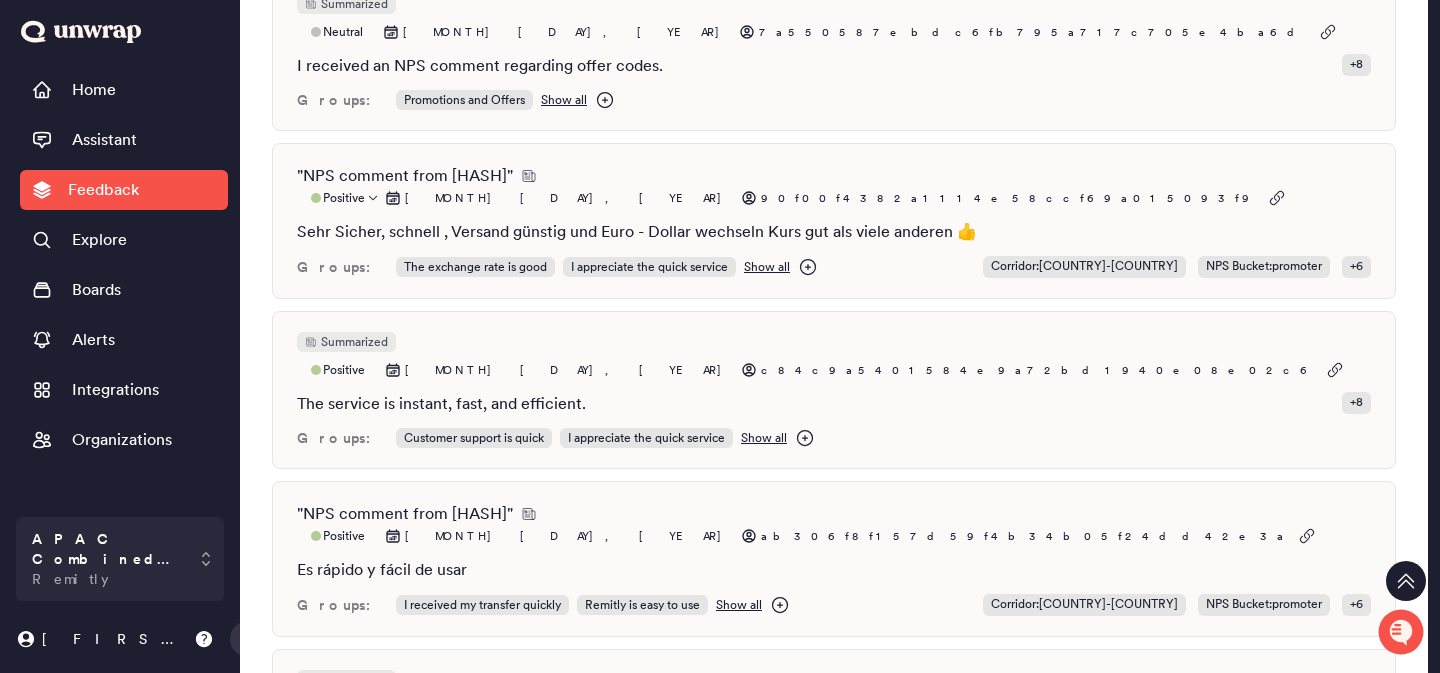 click on "The service was quick and efficient.    + 8" at bounding box center [834, 742] 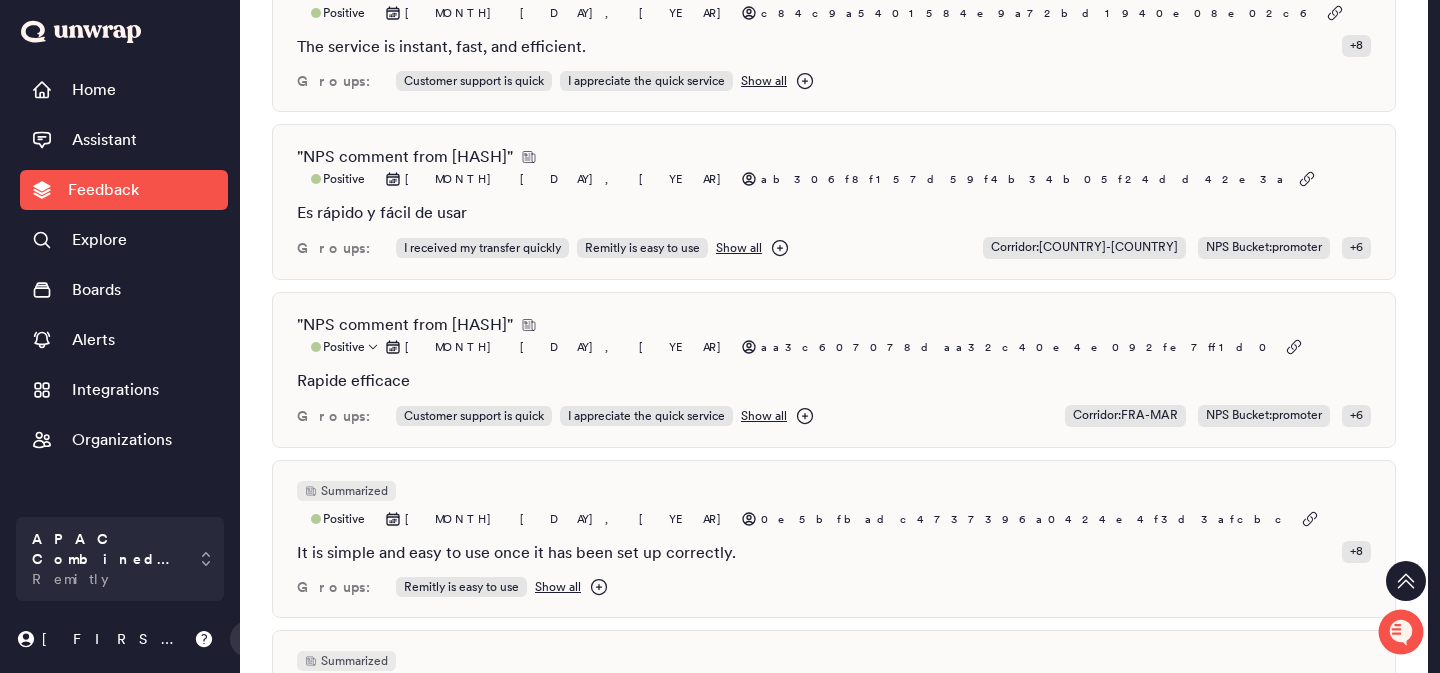 scroll, scrollTop: 0, scrollLeft: 0, axis: both 